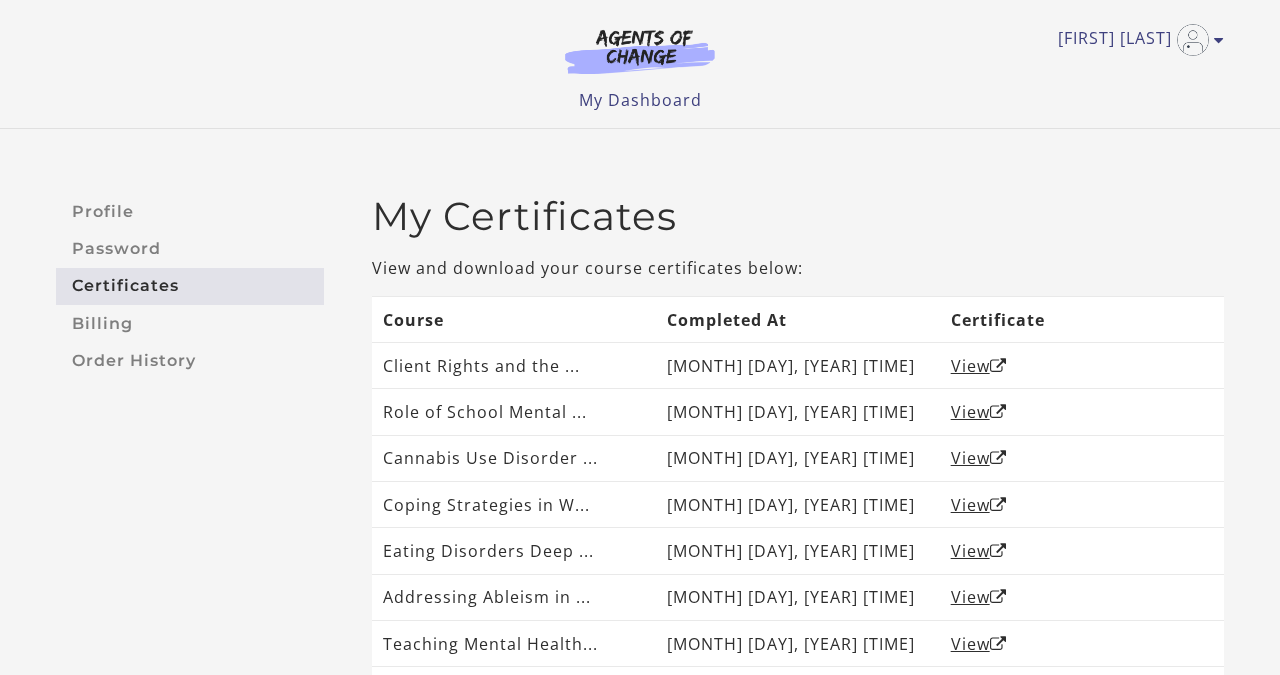 scroll, scrollTop: 0, scrollLeft: 0, axis: both 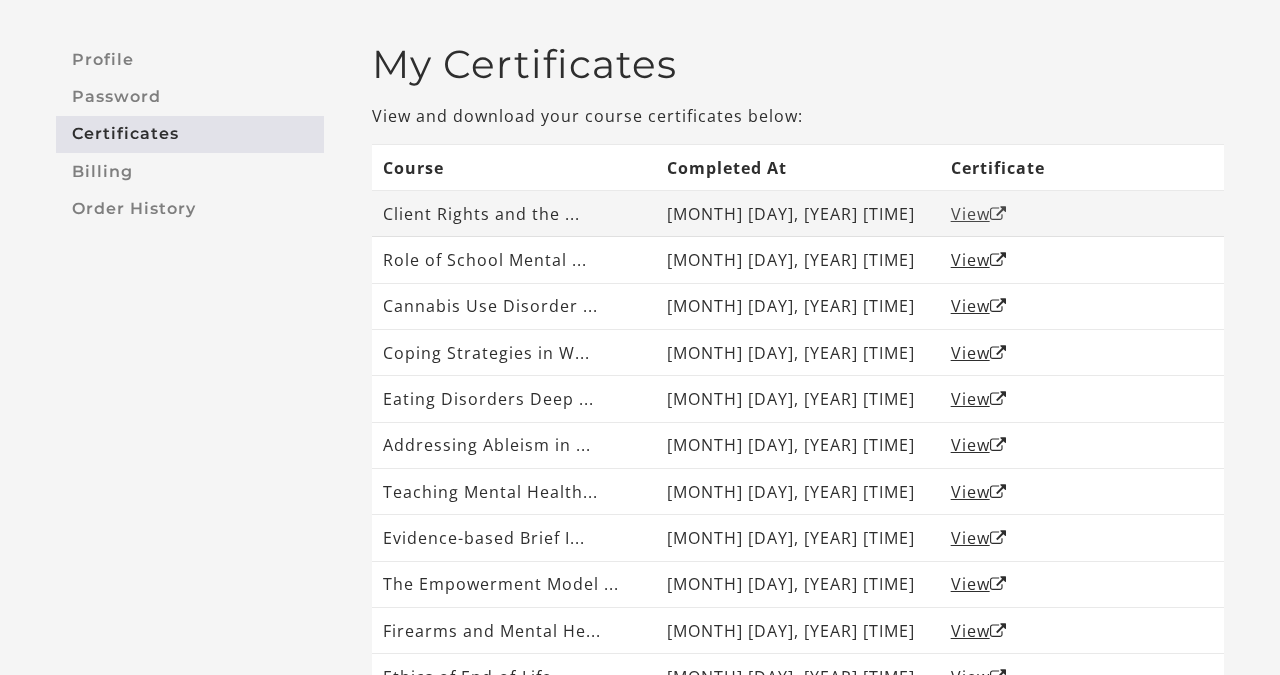 click on "View" at bounding box center (979, 214) 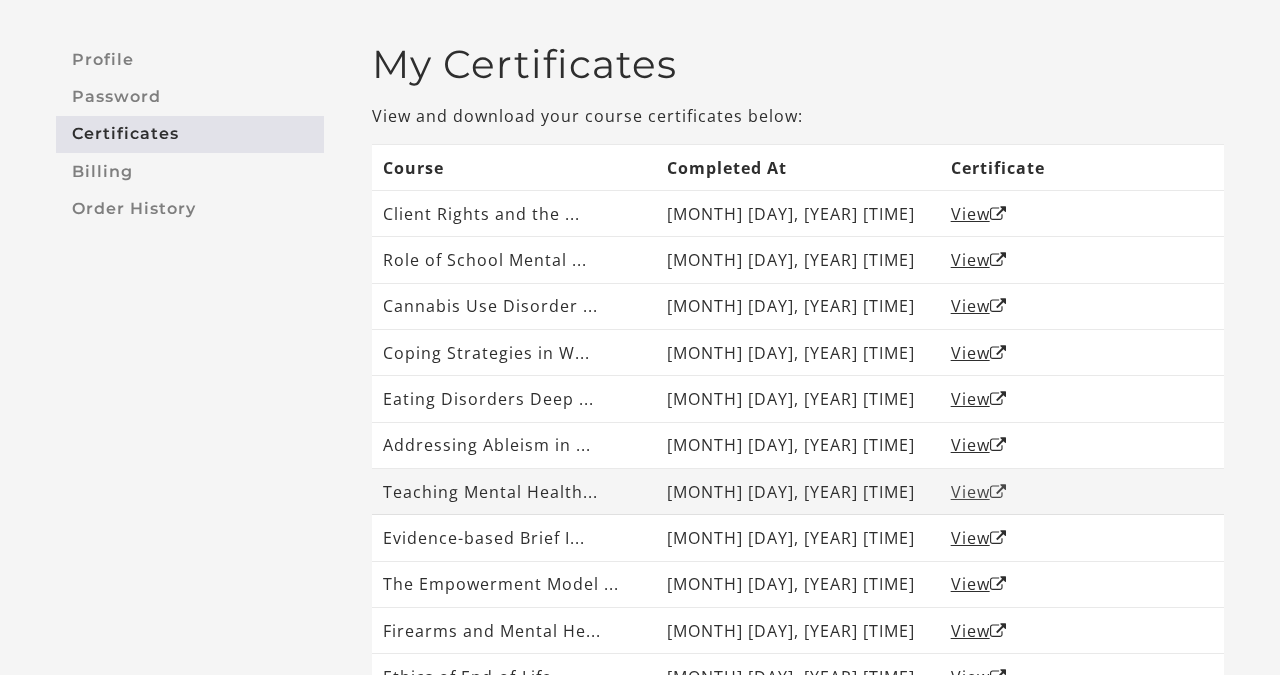 click on "View" at bounding box center [979, 492] 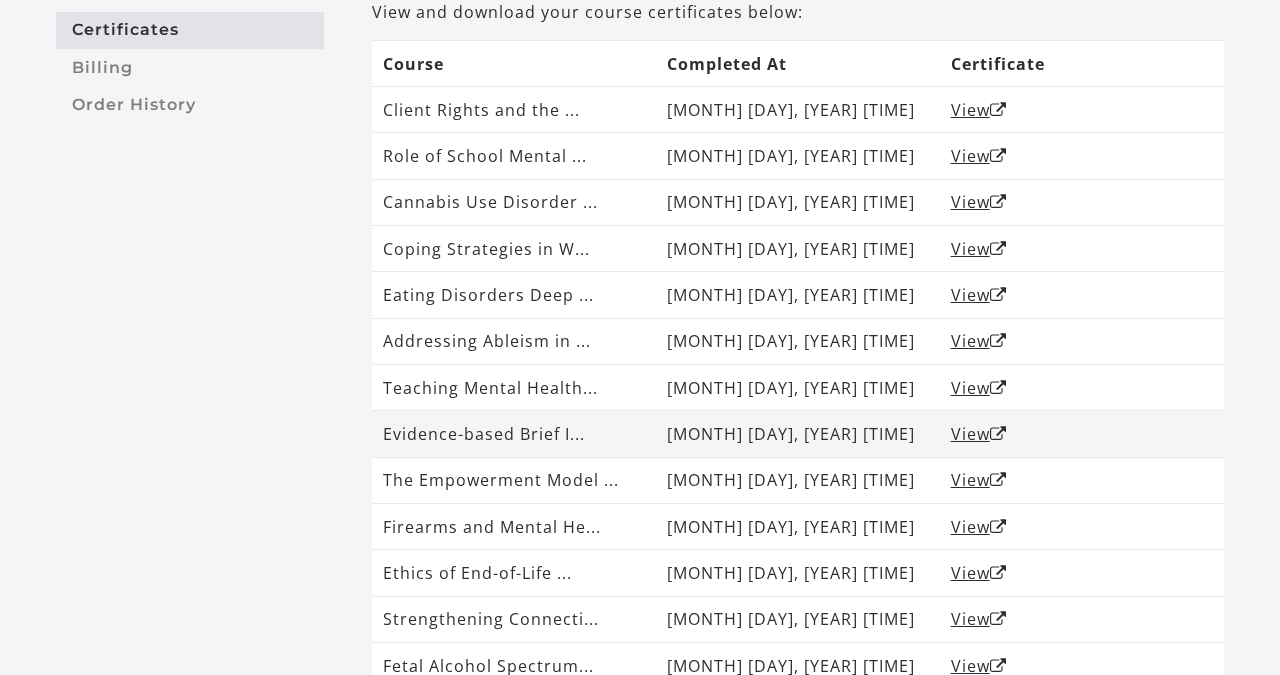 scroll, scrollTop: 256, scrollLeft: 0, axis: vertical 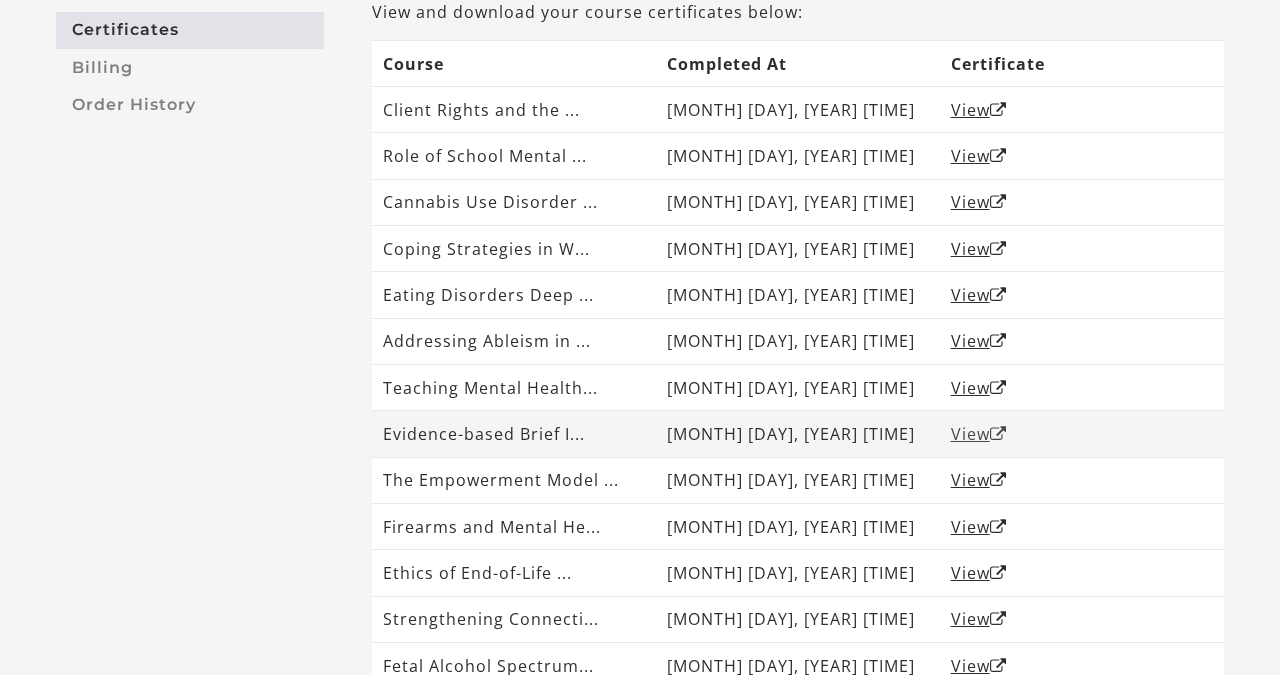 click on "View" at bounding box center (979, 434) 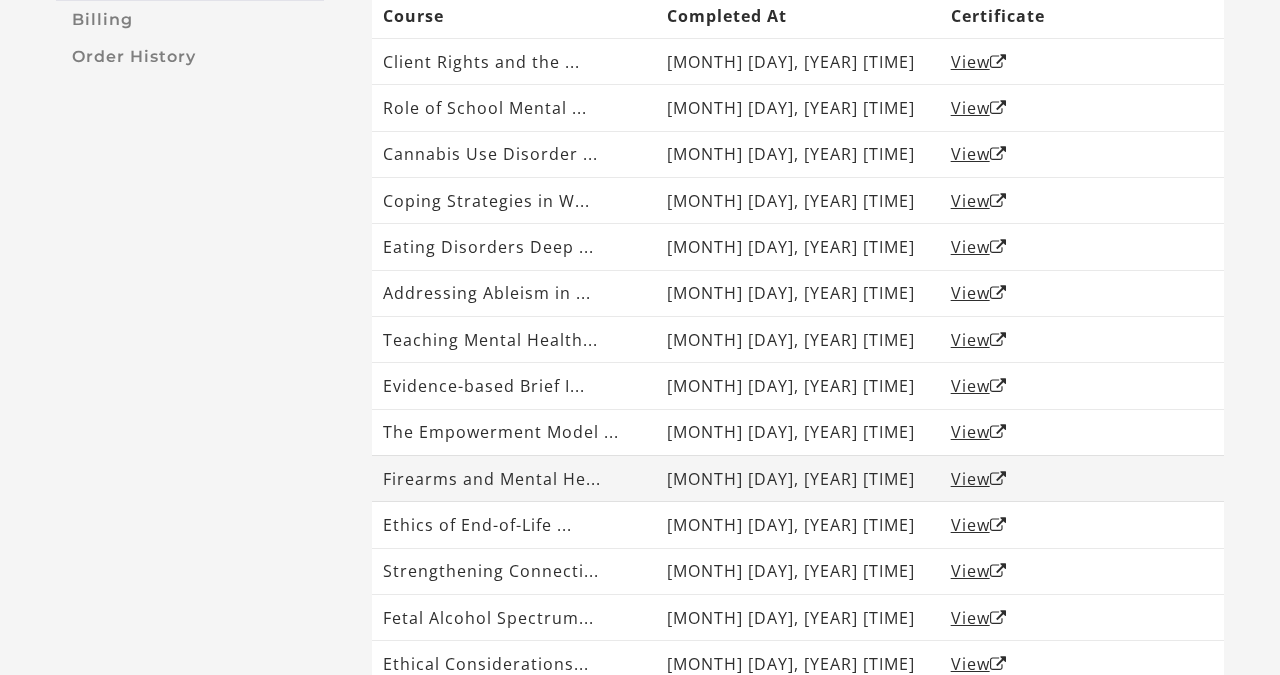 scroll, scrollTop: 304, scrollLeft: 0, axis: vertical 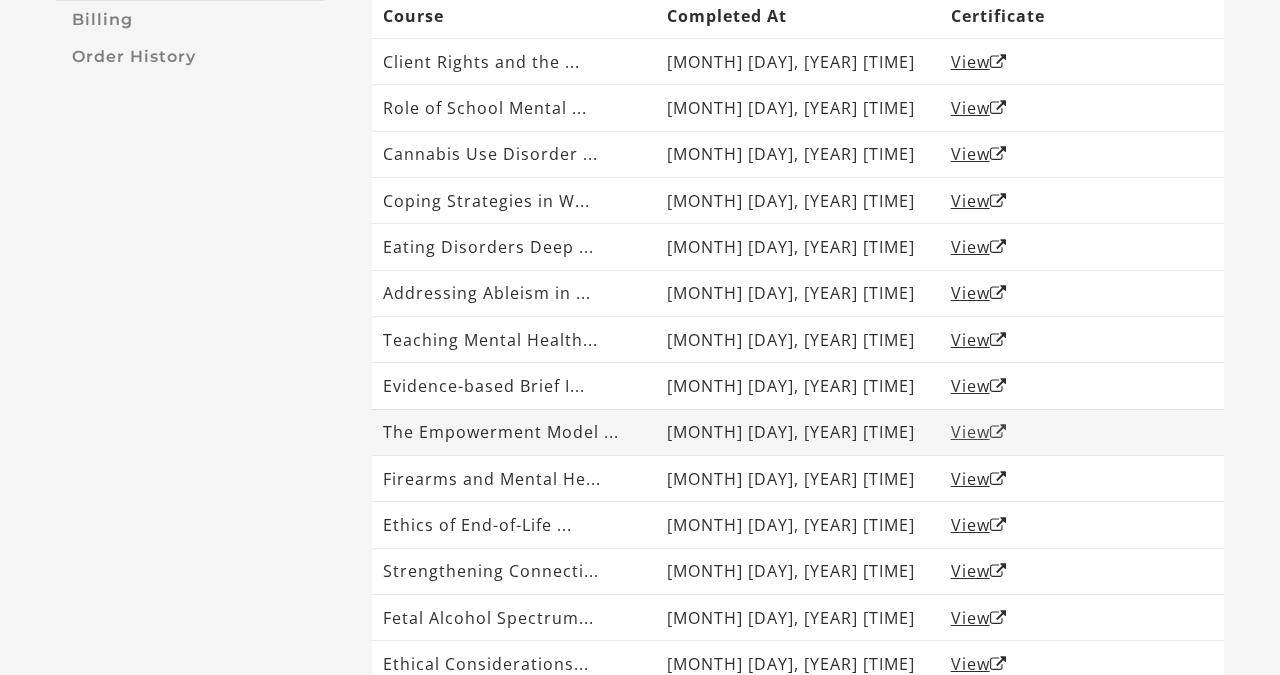 click on "View" at bounding box center (979, 432) 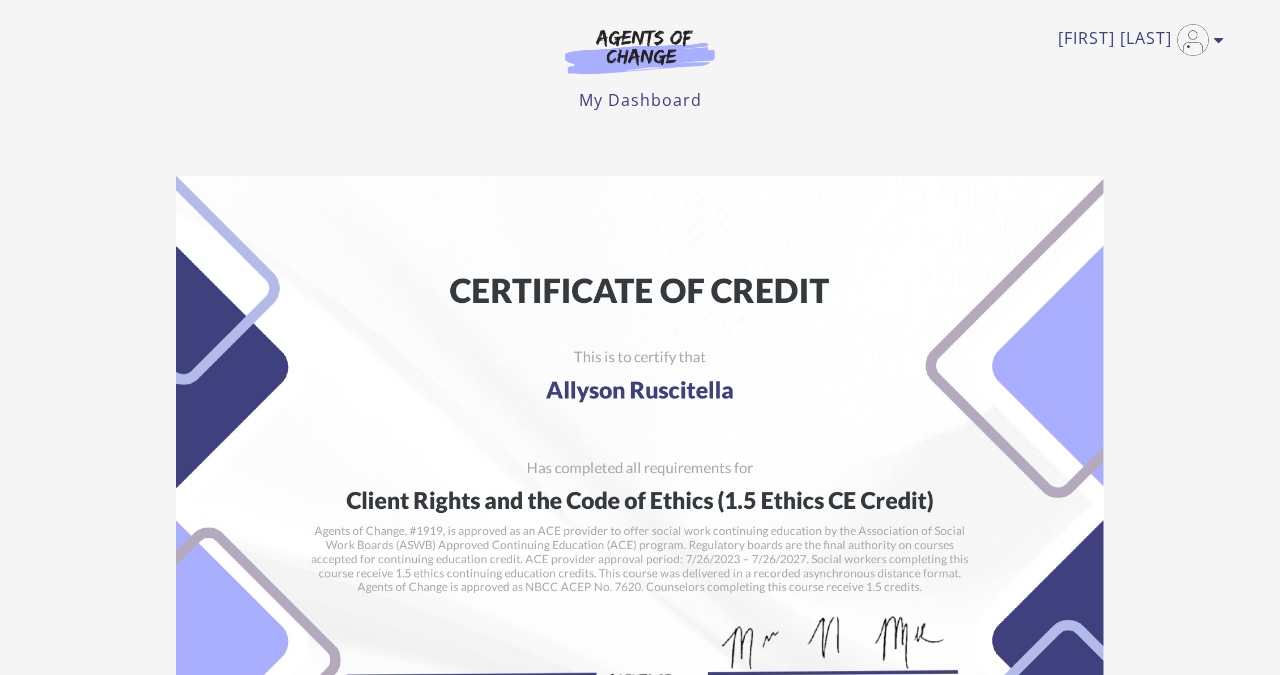 scroll, scrollTop: 0, scrollLeft: 0, axis: both 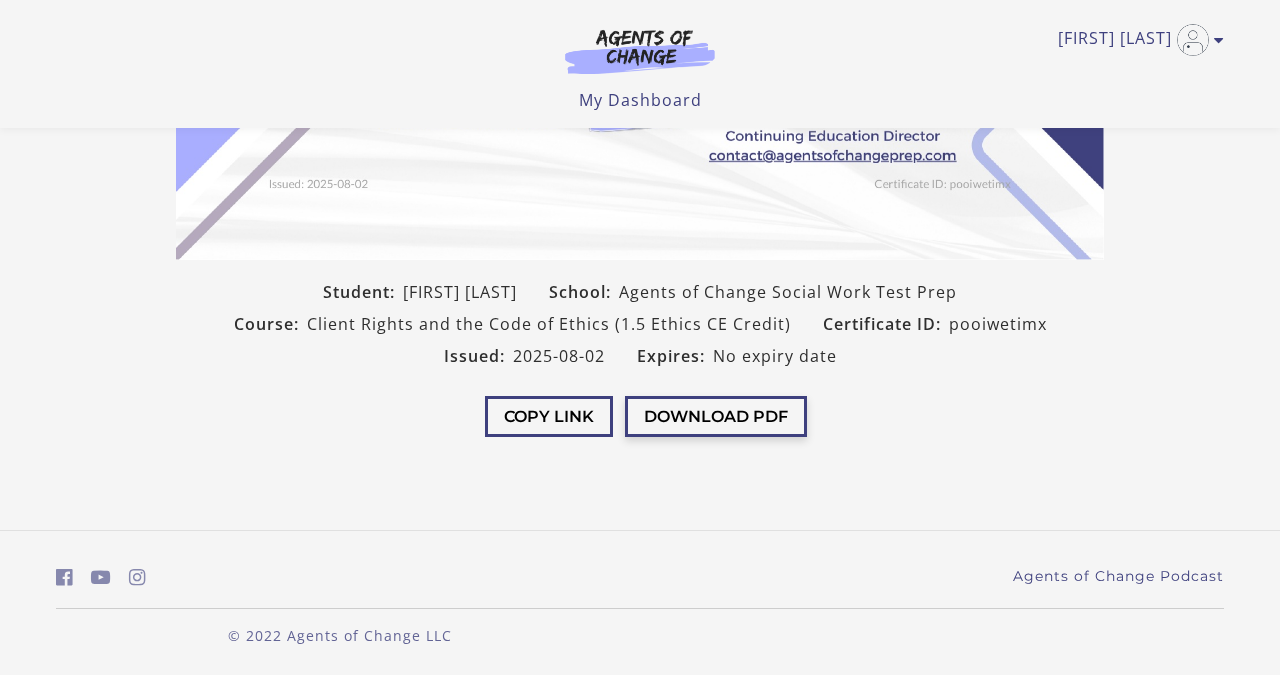 click on "Download PDF" at bounding box center (716, 416) 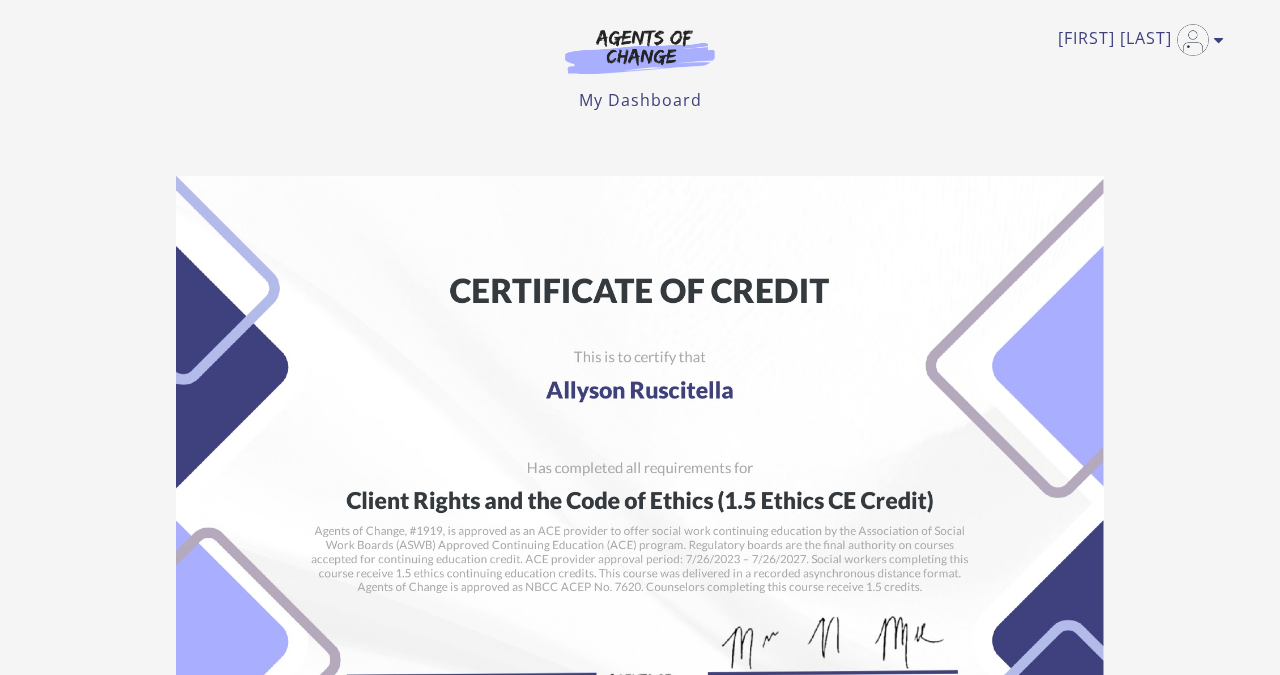 scroll, scrollTop: 0, scrollLeft: 0, axis: both 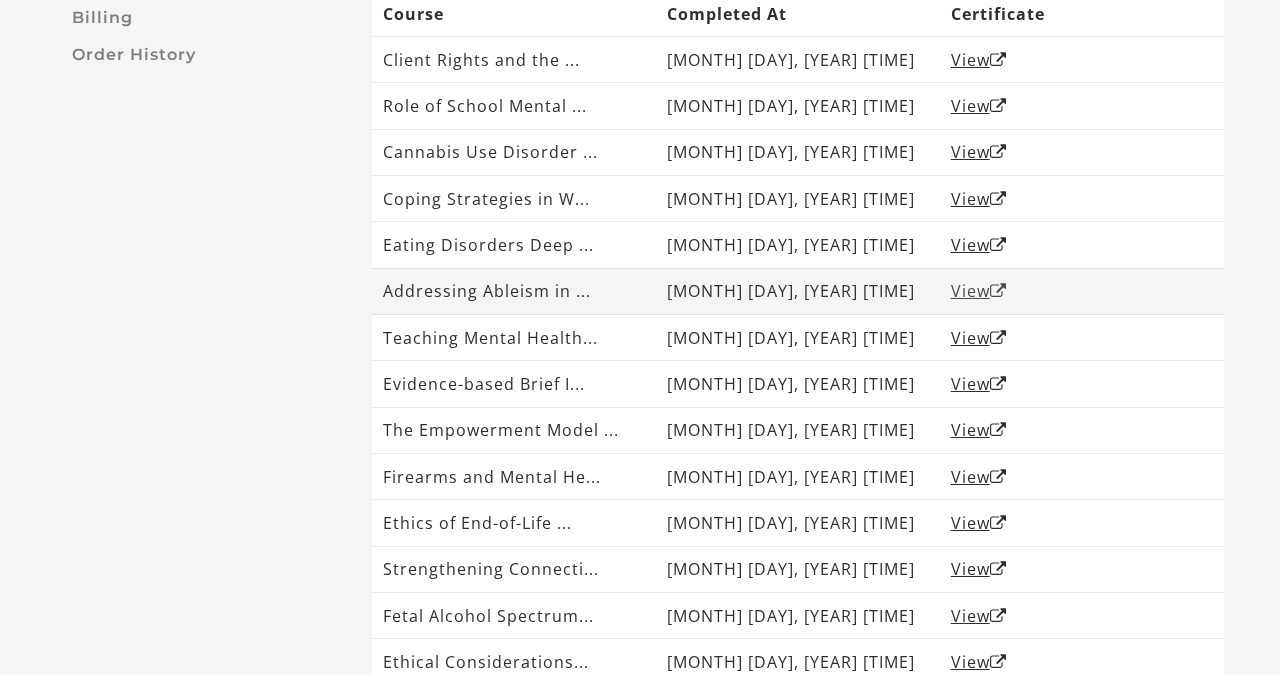 click on "View" at bounding box center [979, 291] 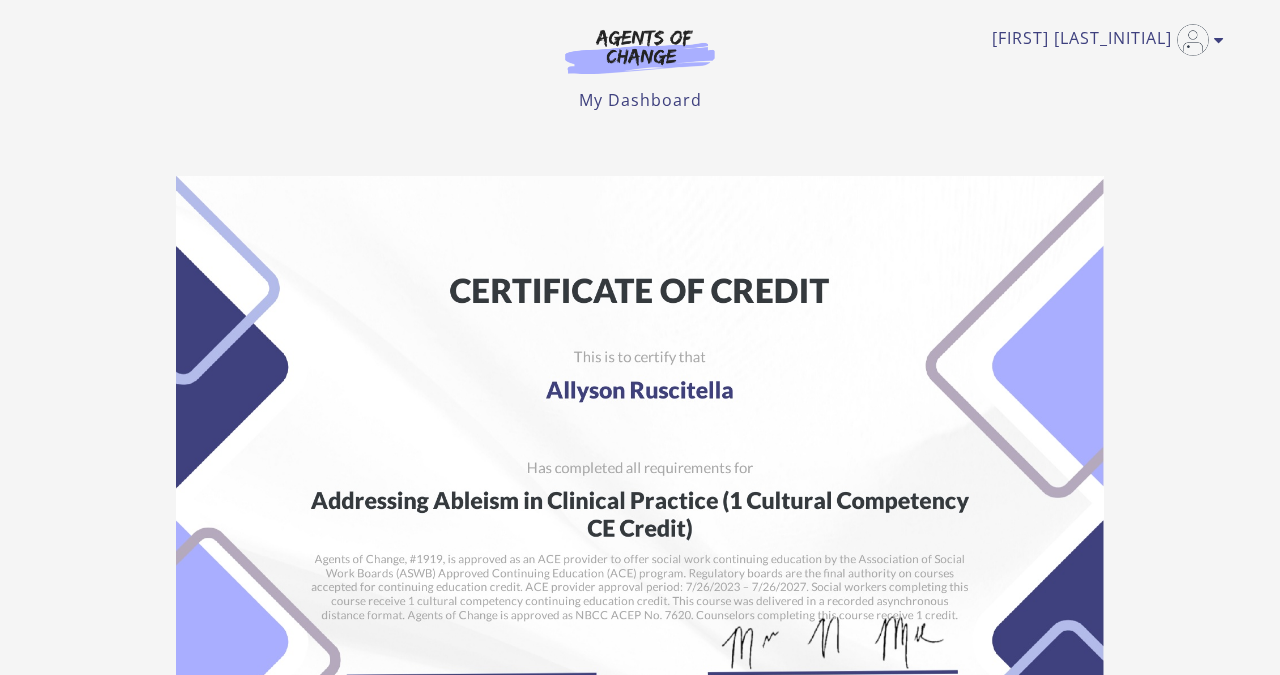 scroll, scrollTop: 0, scrollLeft: 0, axis: both 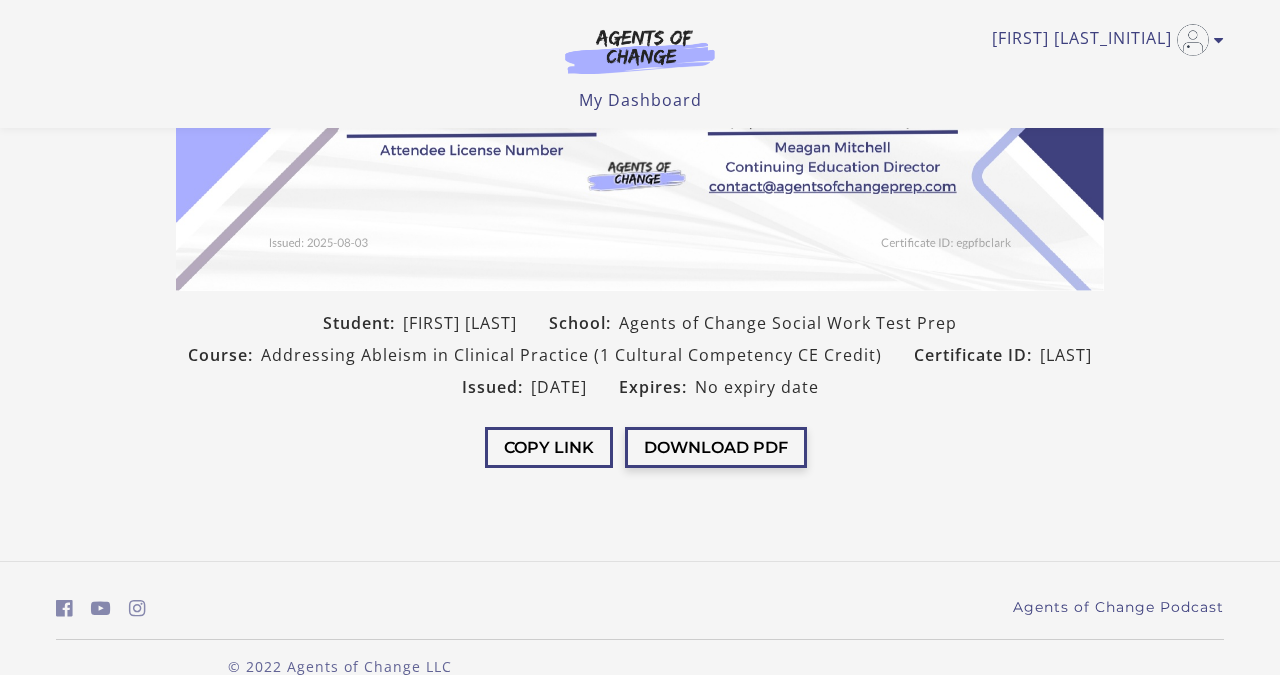 click on "Download PDF" at bounding box center (716, 447) 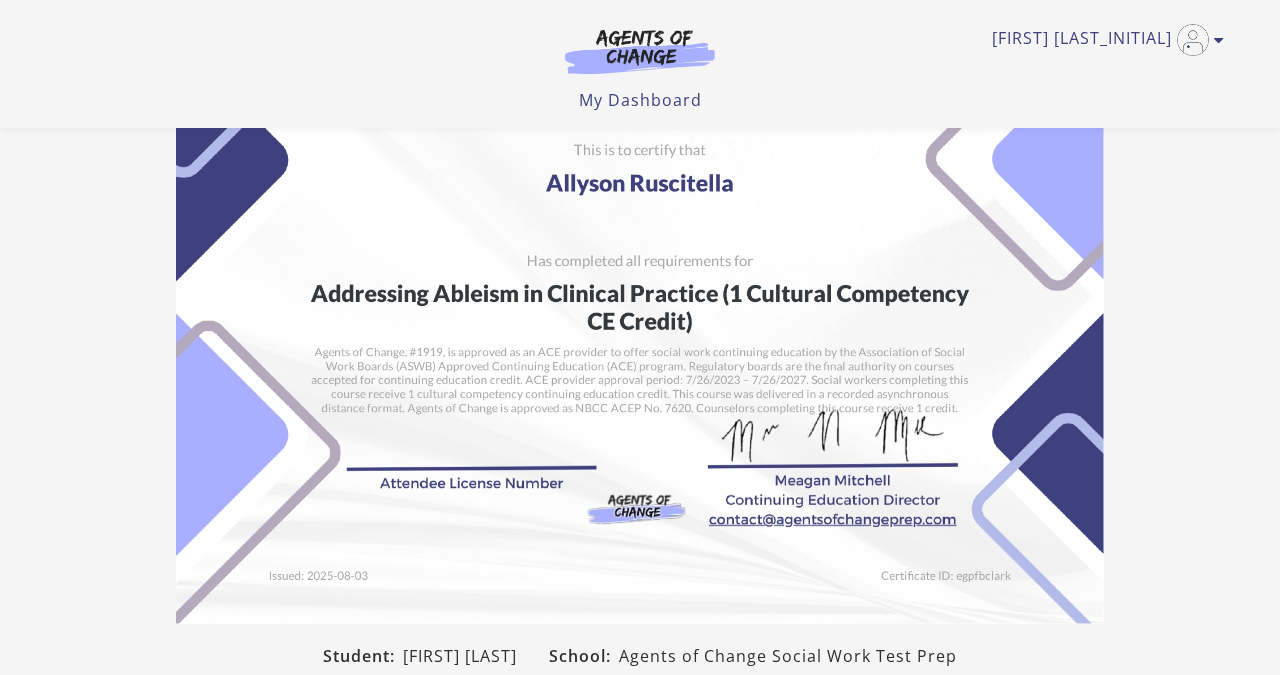 scroll, scrollTop: 2, scrollLeft: 0, axis: vertical 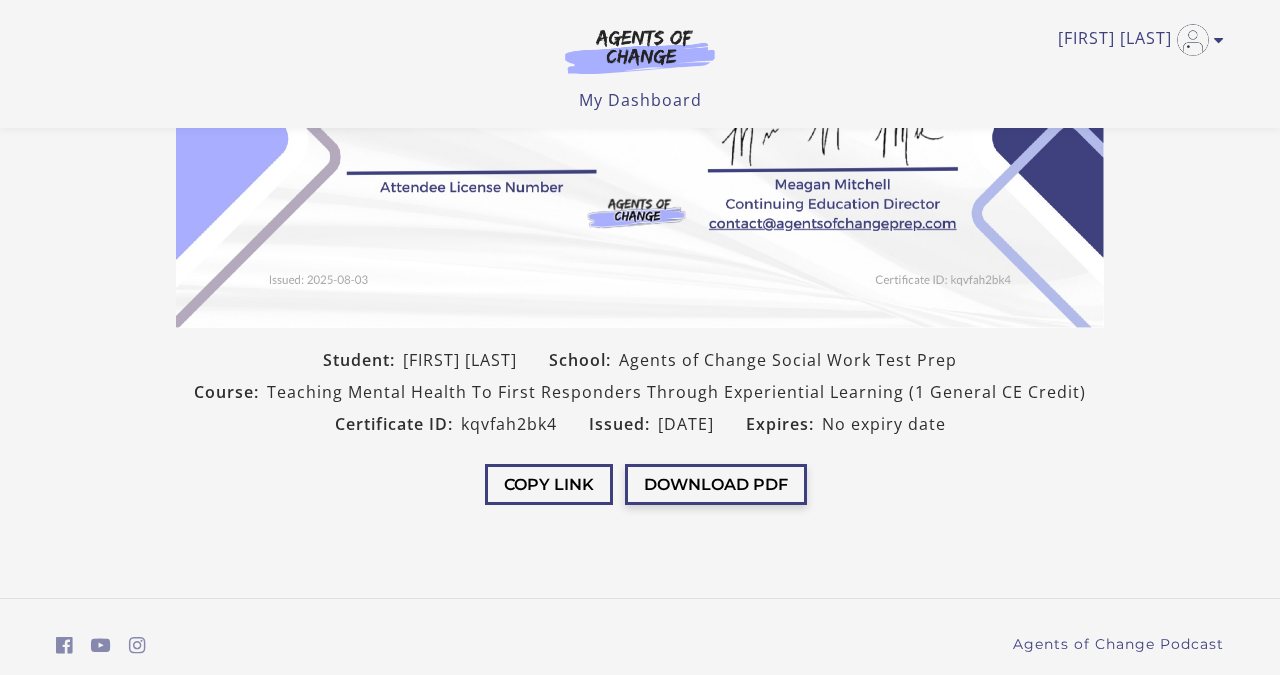 click on "Download PDF" at bounding box center [716, 484] 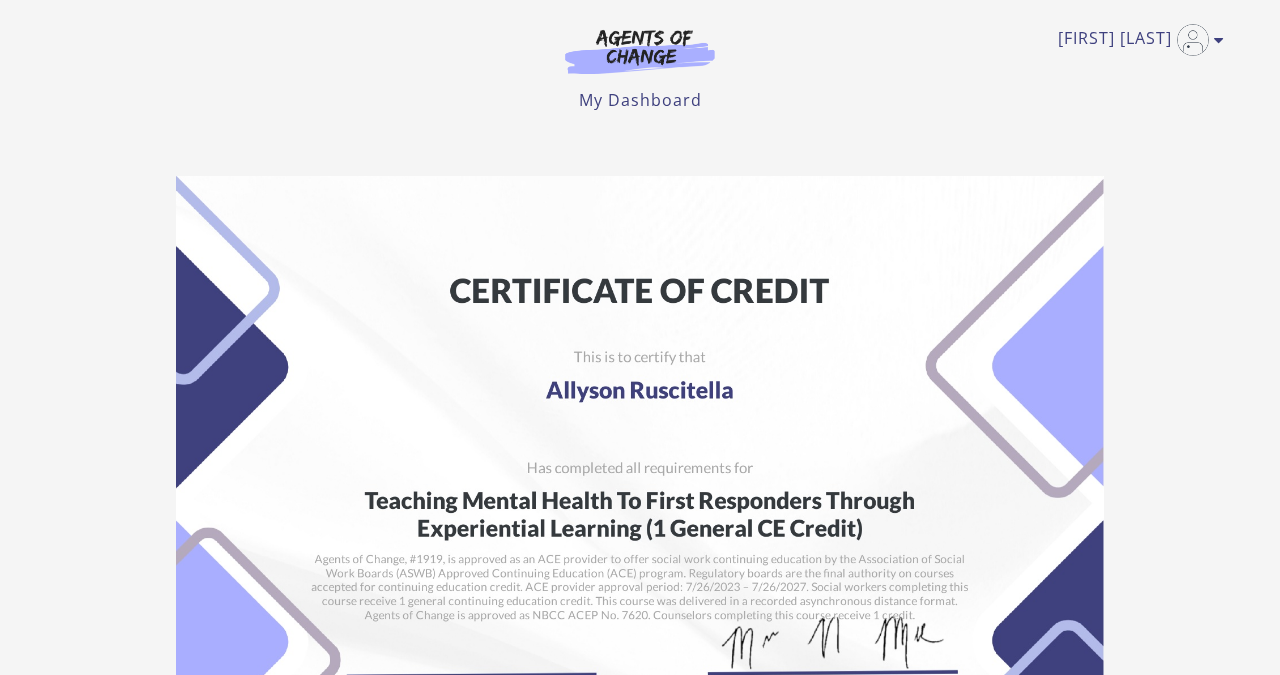 scroll, scrollTop: 25, scrollLeft: 0, axis: vertical 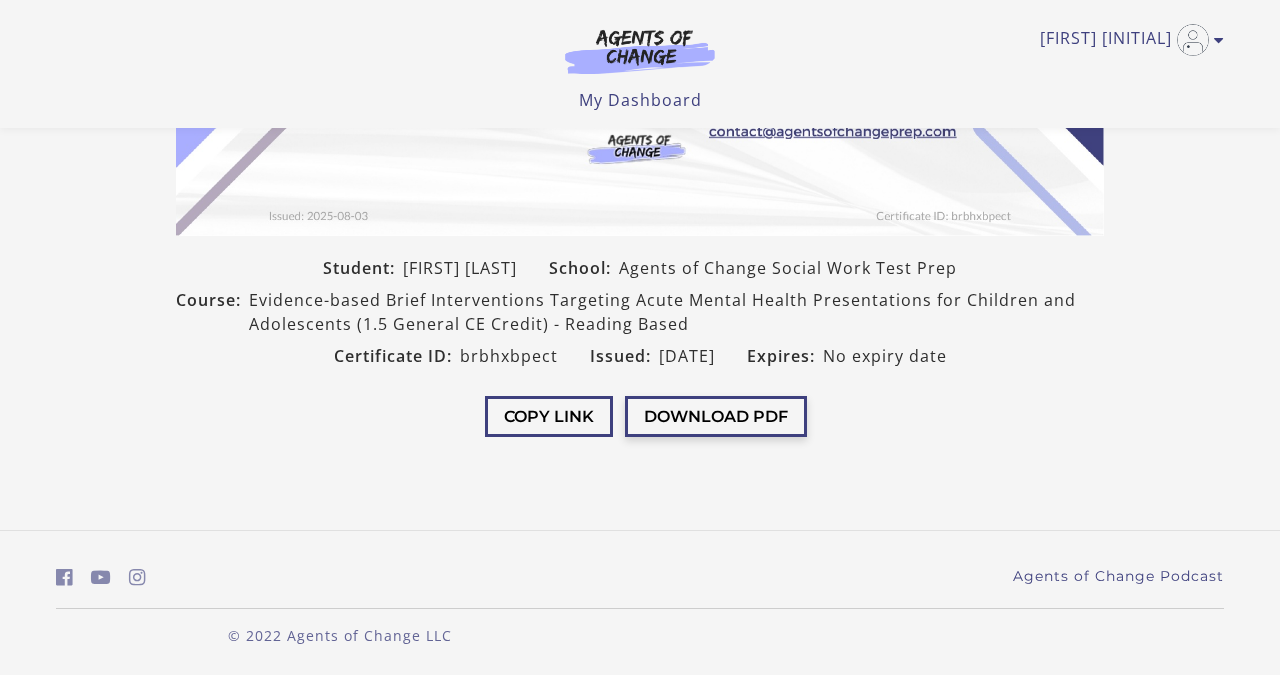 click on "Download PDF" at bounding box center (716, 416) 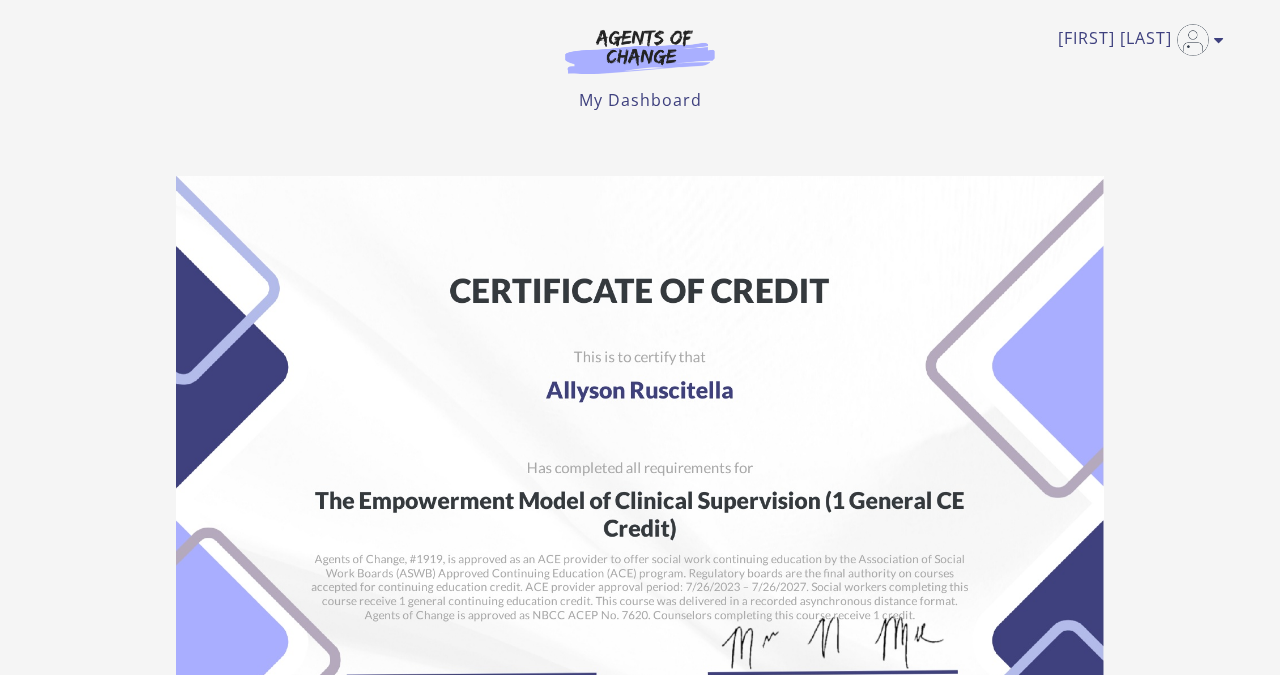 scroll, scrollTop: 0, scrollLeft: 0, axis: both 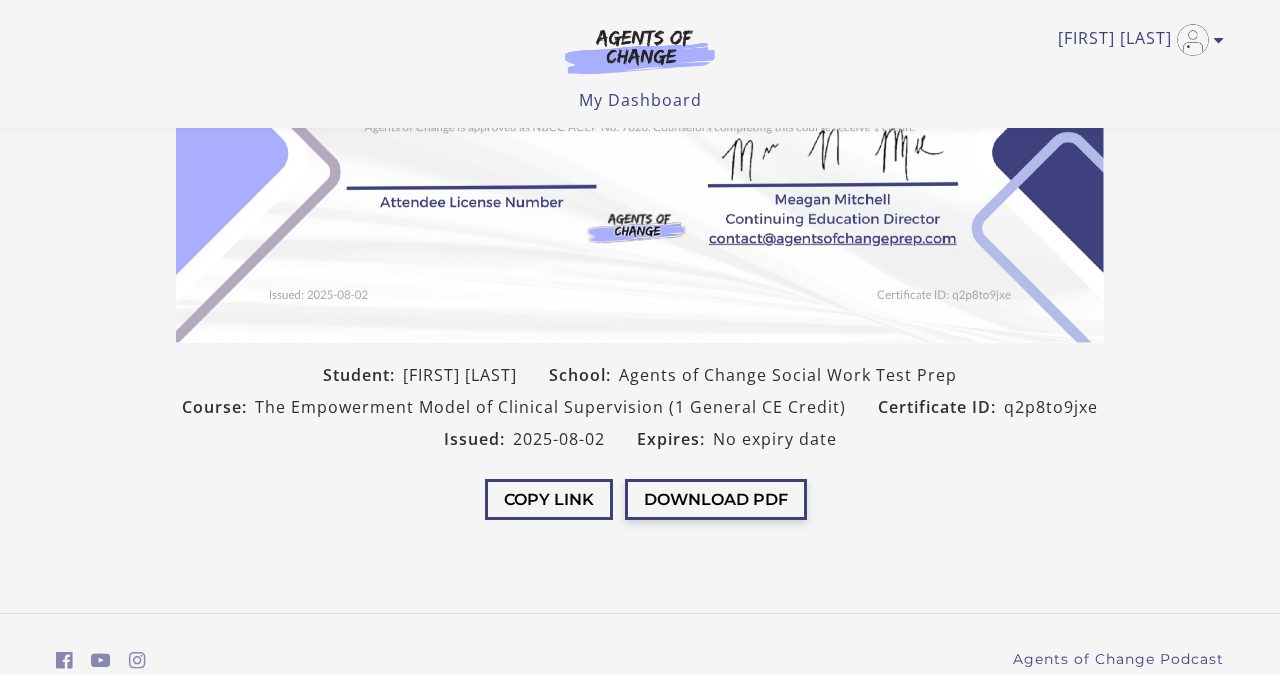 click on "Download PDF" at bounding box center (716, 499) 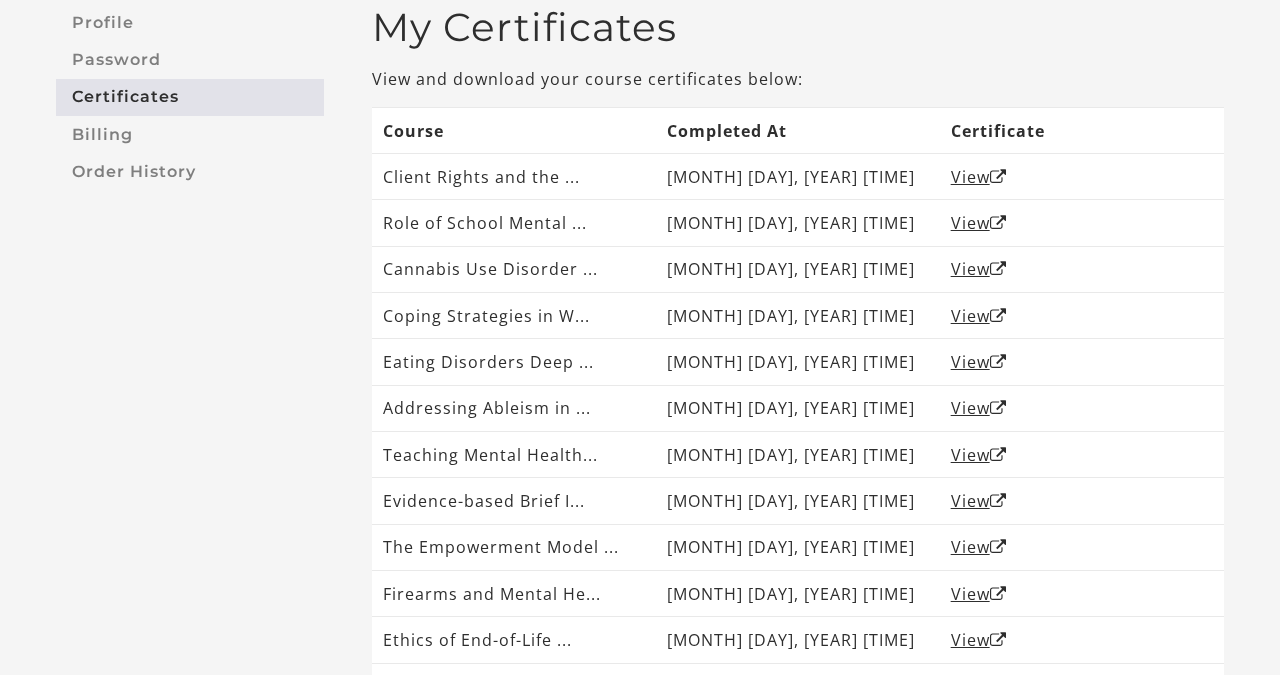 scroll, scrollTop: 0, scrollLeft: 0, axis: both 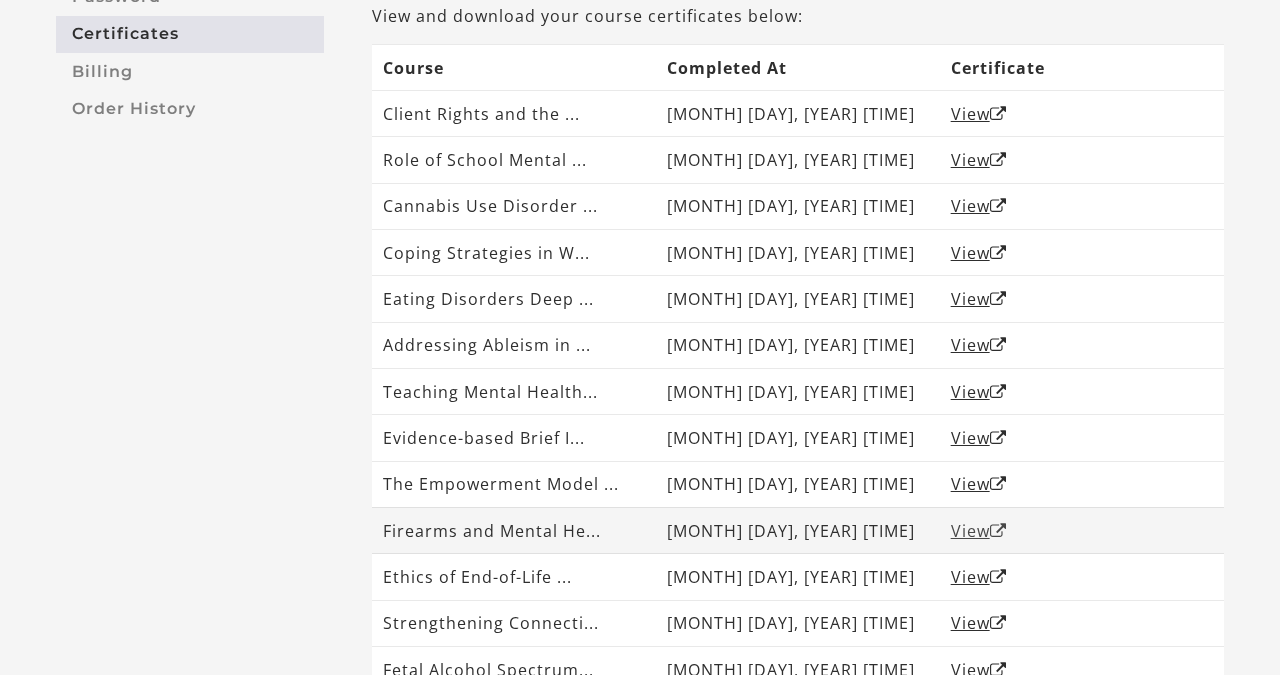 click on "View" at bounding box center [979, 531] 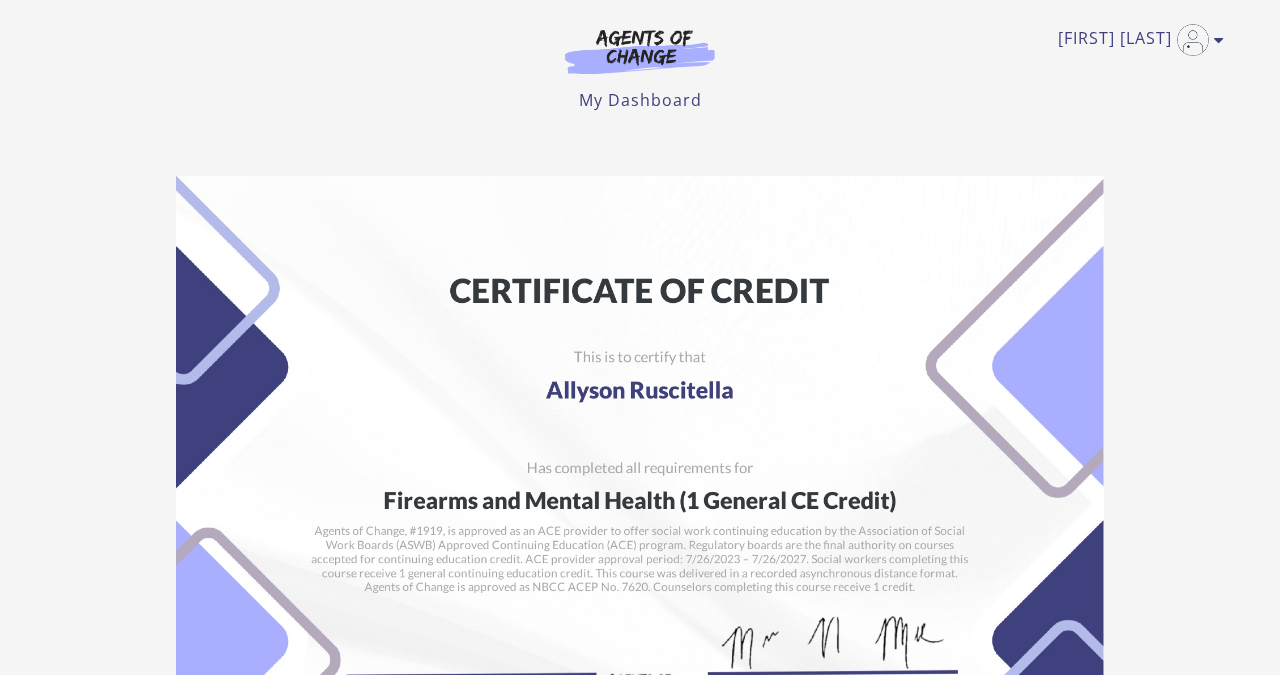 scroll, scrollTop: 113, scrollLeft: 0, axis: vertical 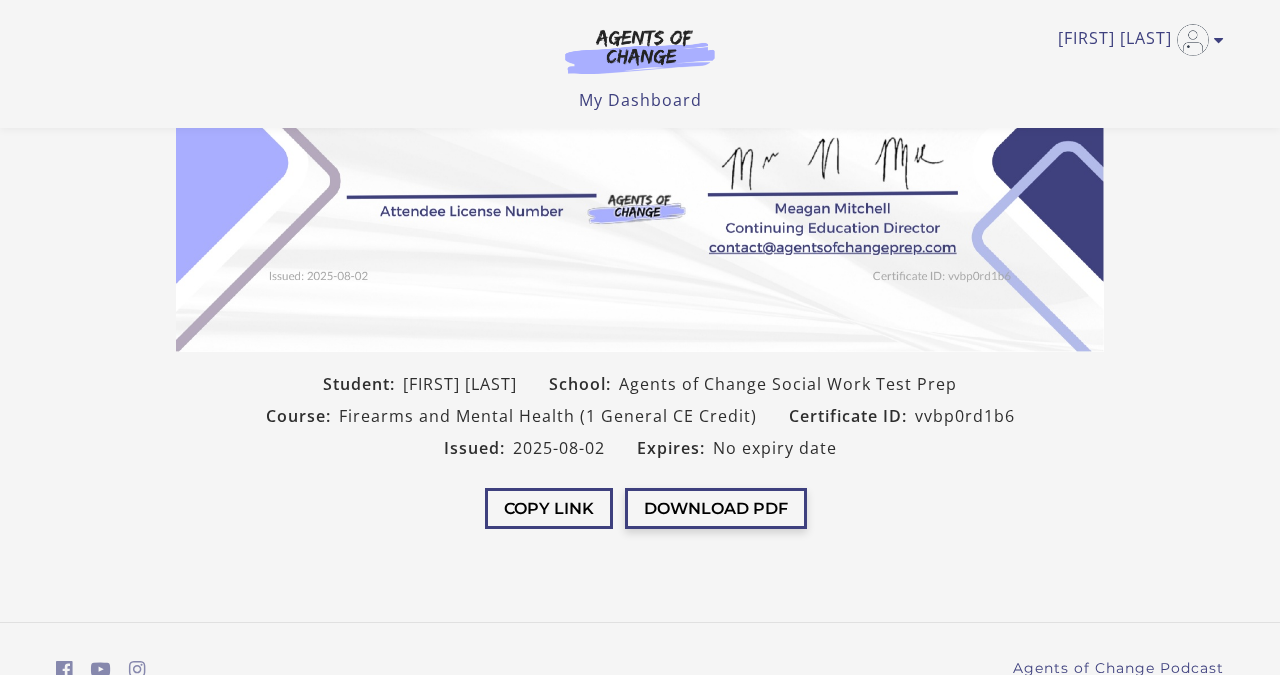 click on "Download PDF" at bounding box center [716, 508] 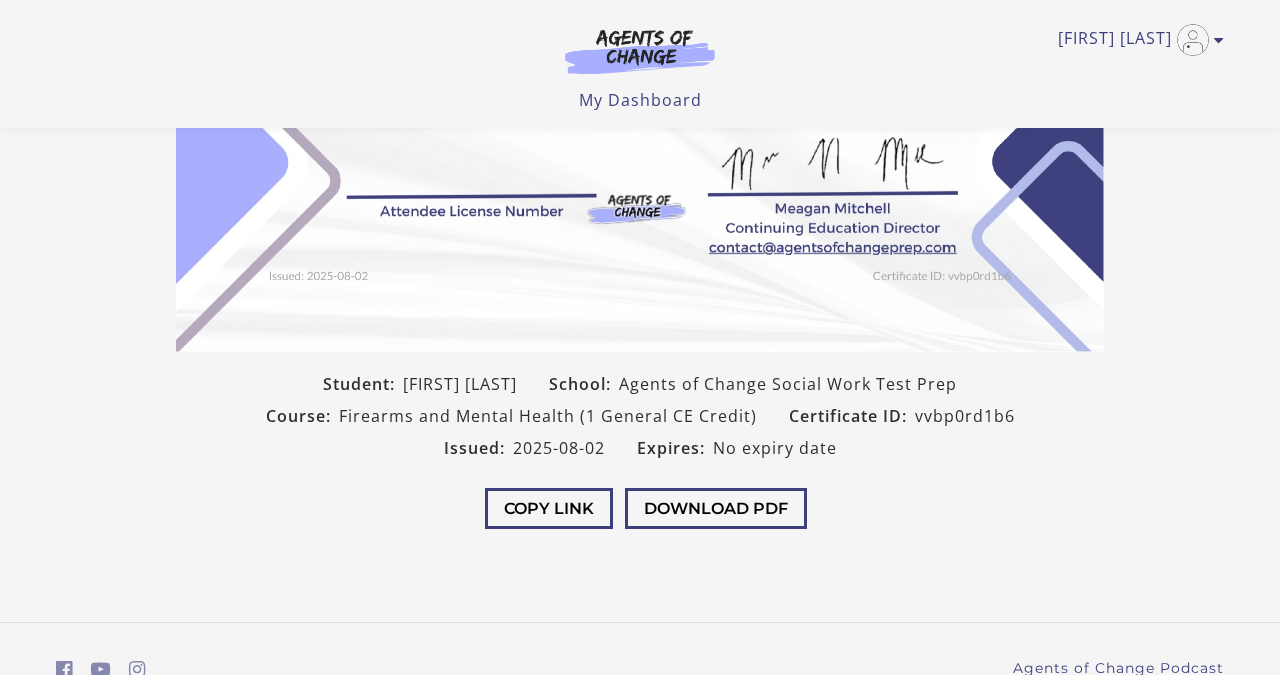 click on "Allyson R
My Account
Support
Sign Out
Toggle menu
Menu
My Dashboard
My Account
Support
Sign Out" at bounding box center (640, 56) 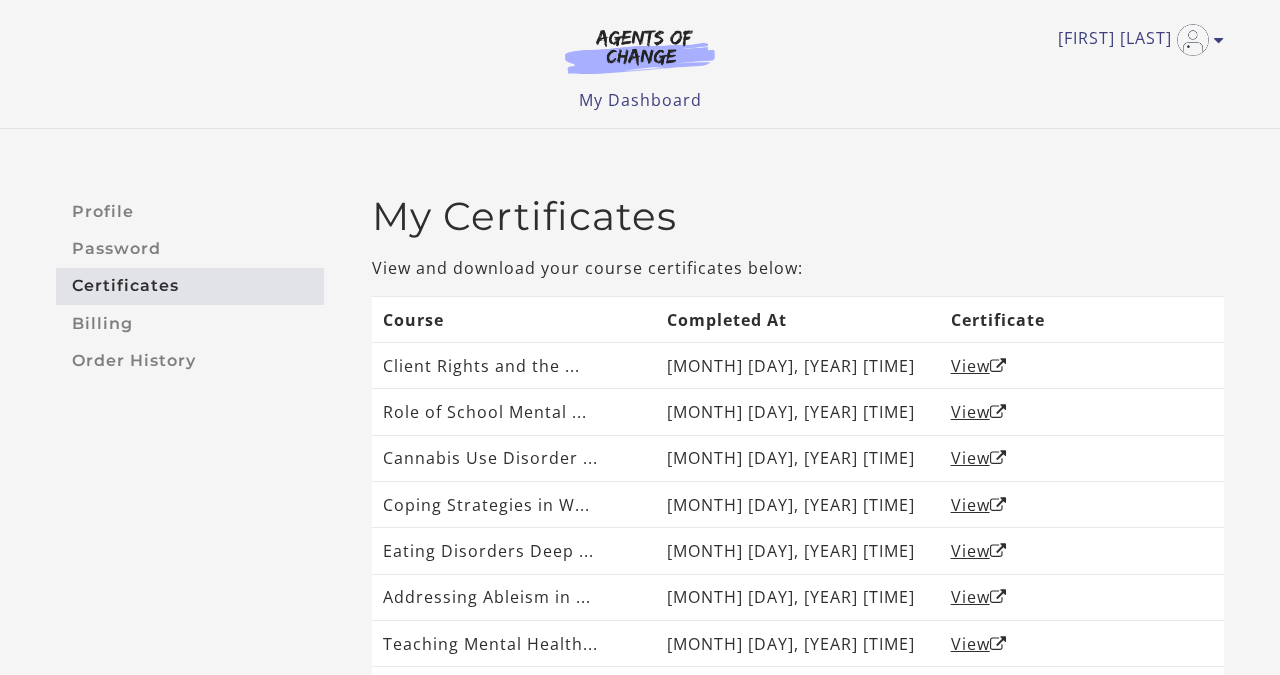scroll, scrollTop: 228, scrollLeft: 0, axis: vertical 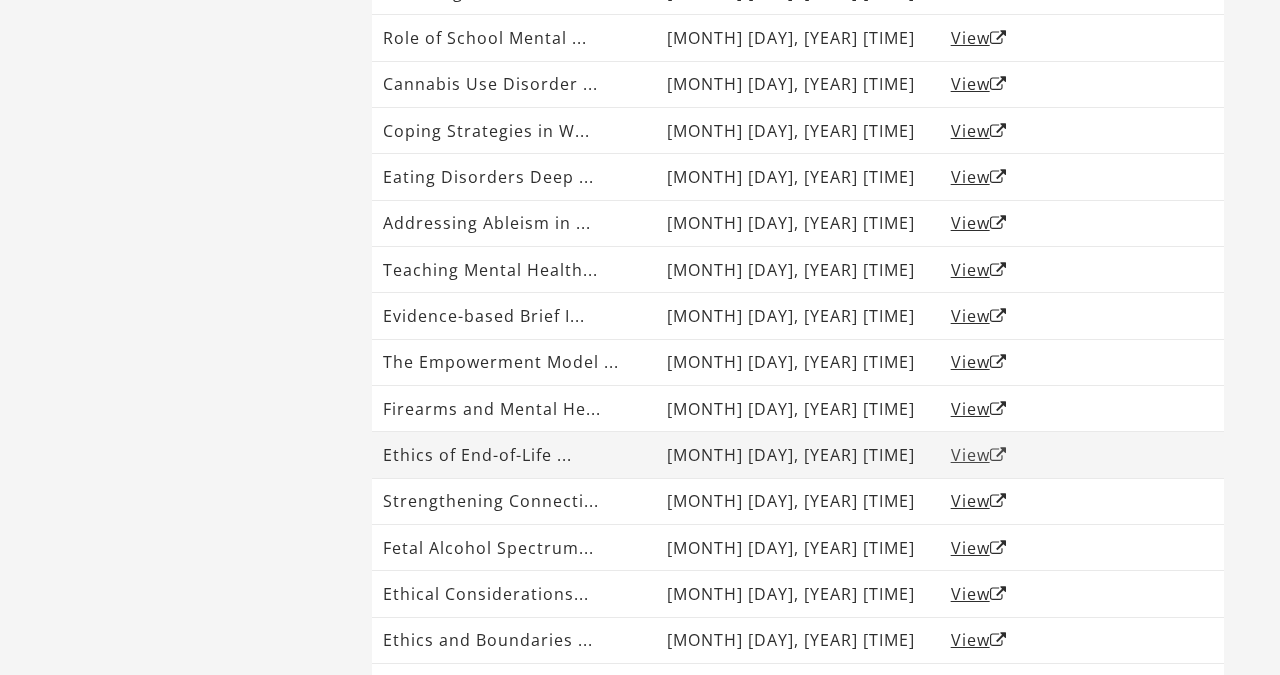 click on "View" at bounding box center (979, 455) 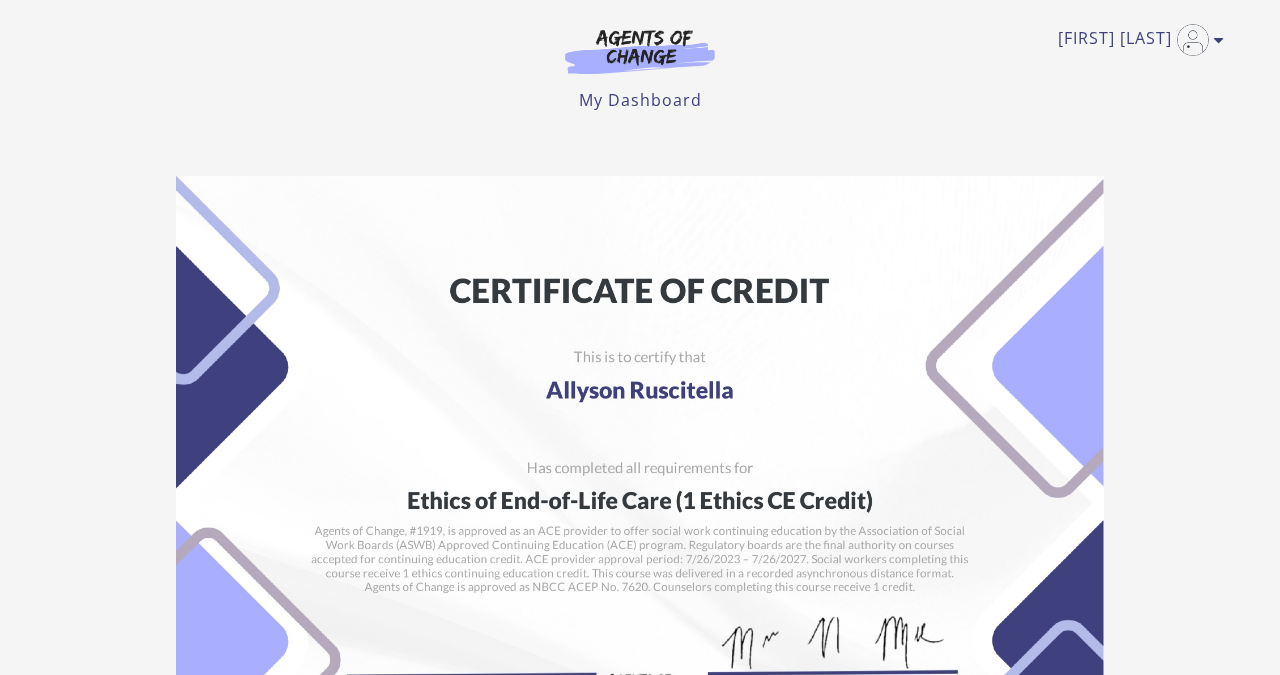 scroll, scrollTop: 0, scrollLeft: 0, axis: both 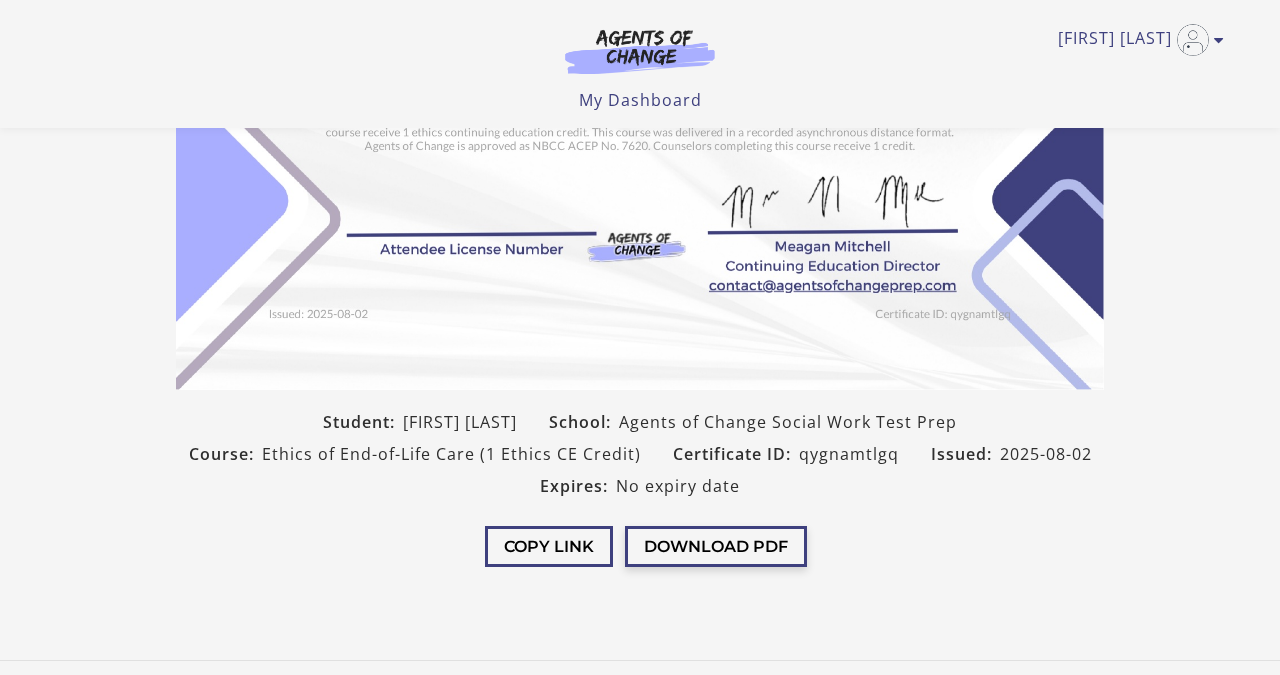 click on "Download PDF" at bounding box center [716, 546] 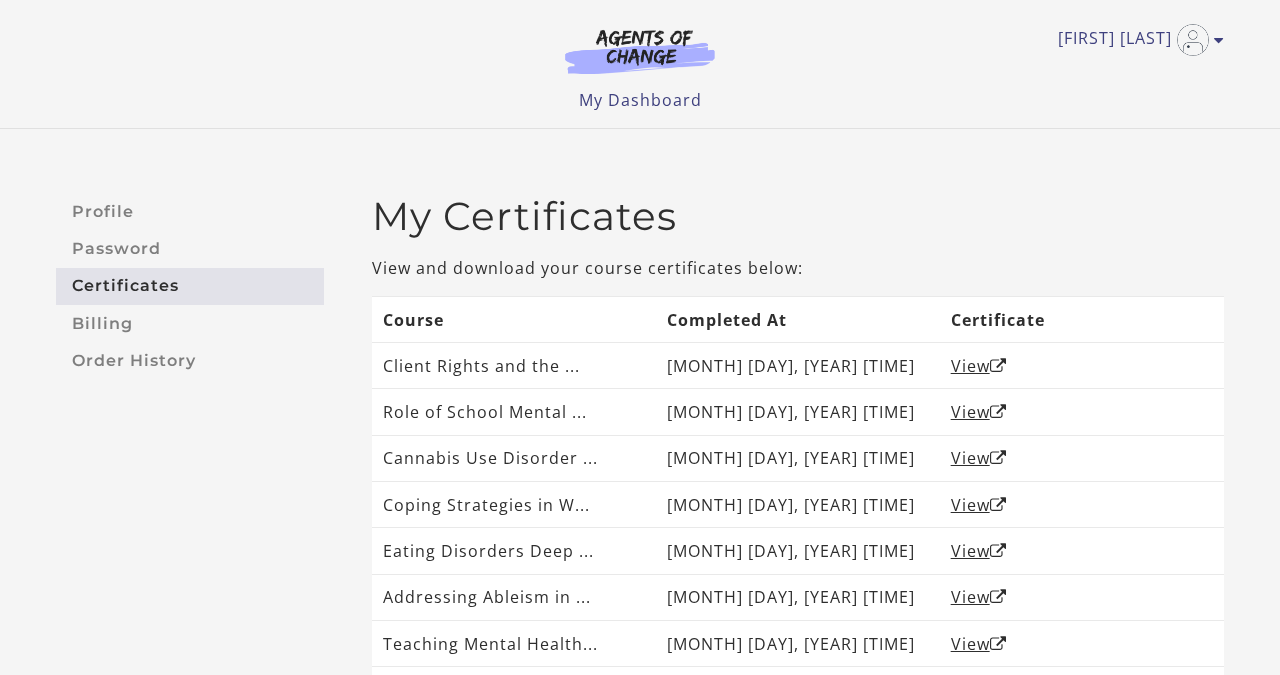 scroll, scrollTop: 0, scrollLeft: 0, axis: both 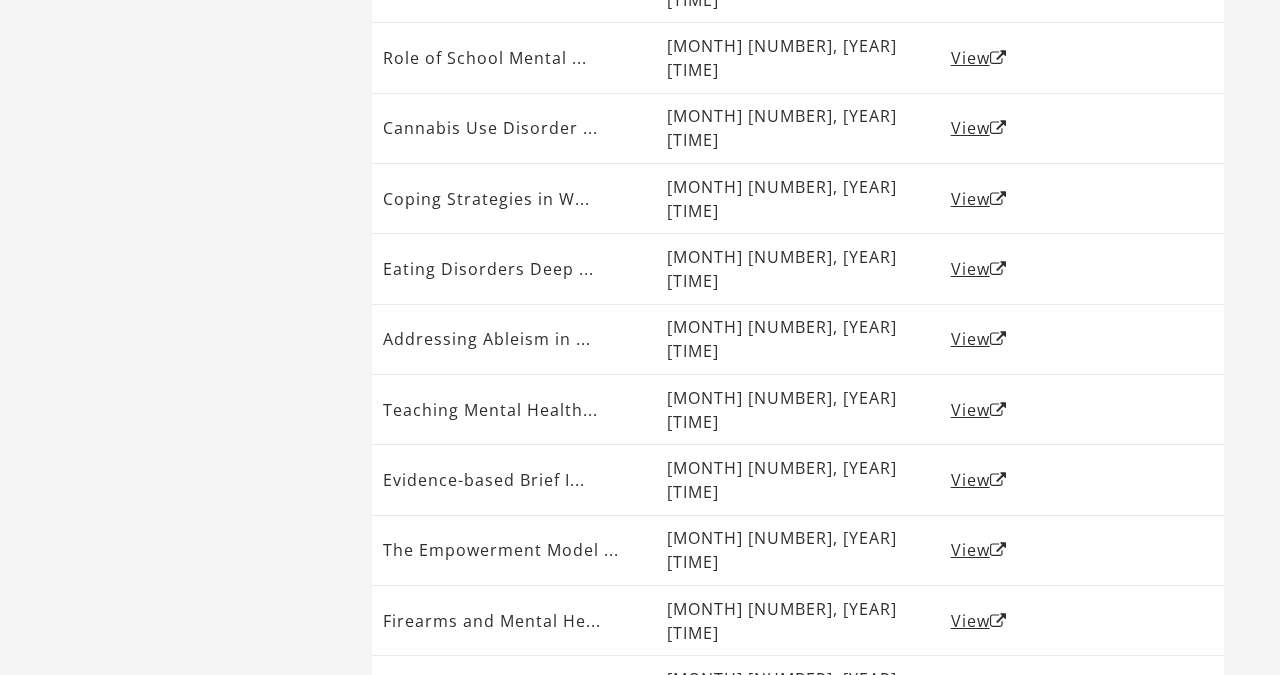 click on "View" at bounding box center [979, 761] 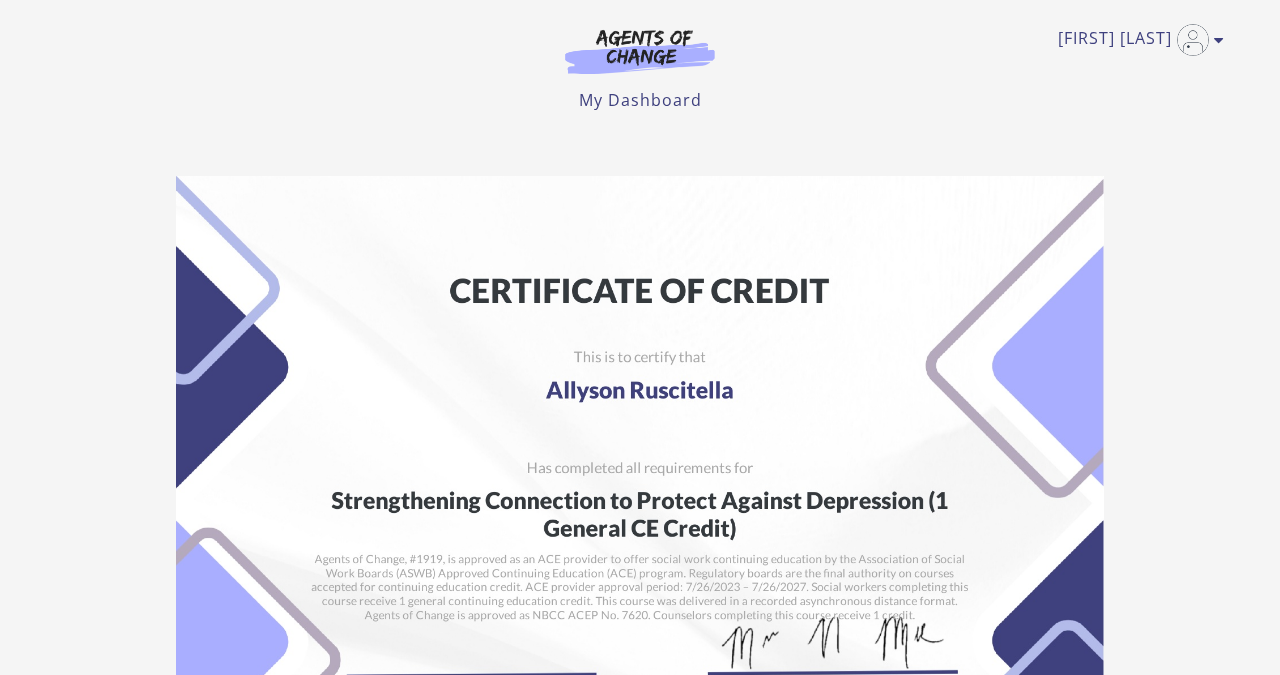 scroll, scrollTop: 0, scrollLeft: 0, axis: both 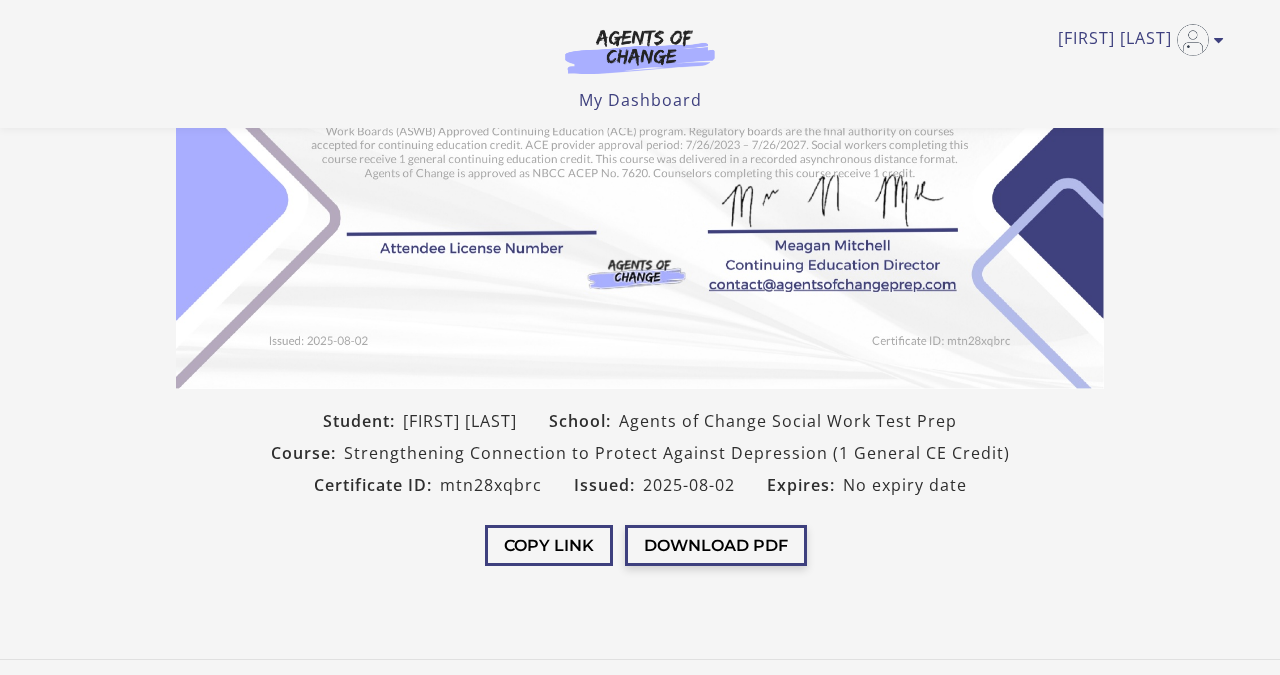 click on "Download PDF" at bounding box center (716, 545) 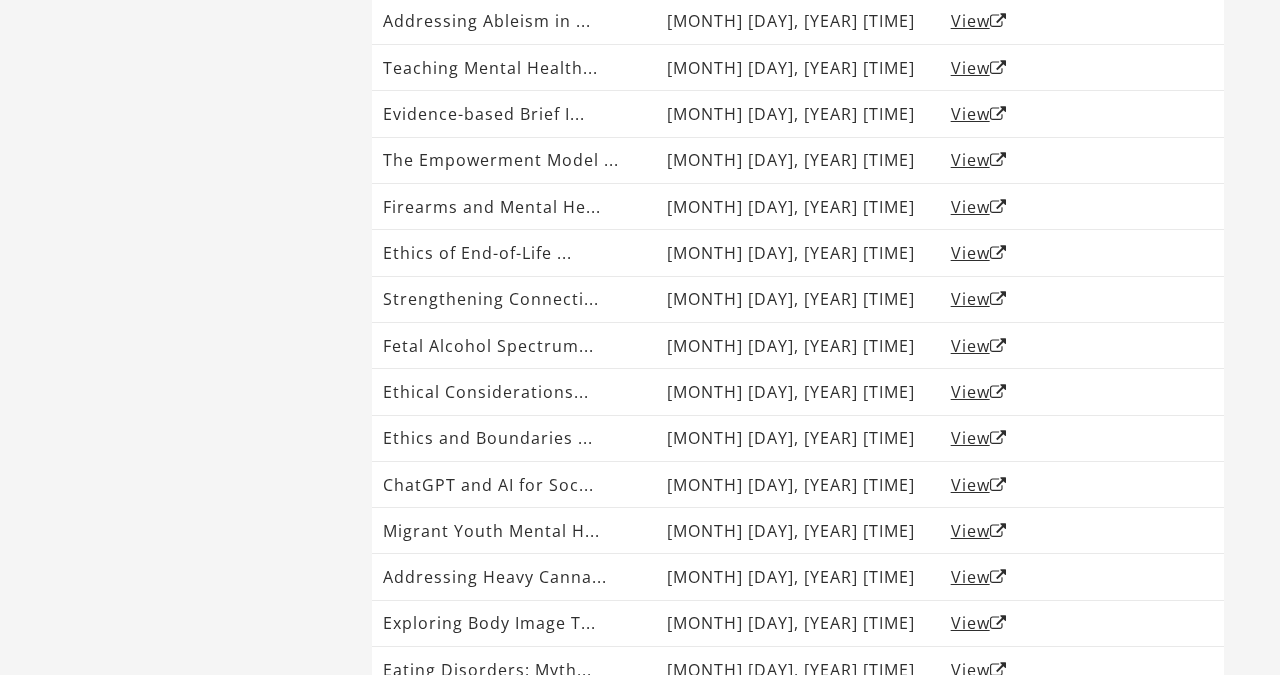 scroll, scrollTop: 576, scrollLeft: 0, axis: vertical 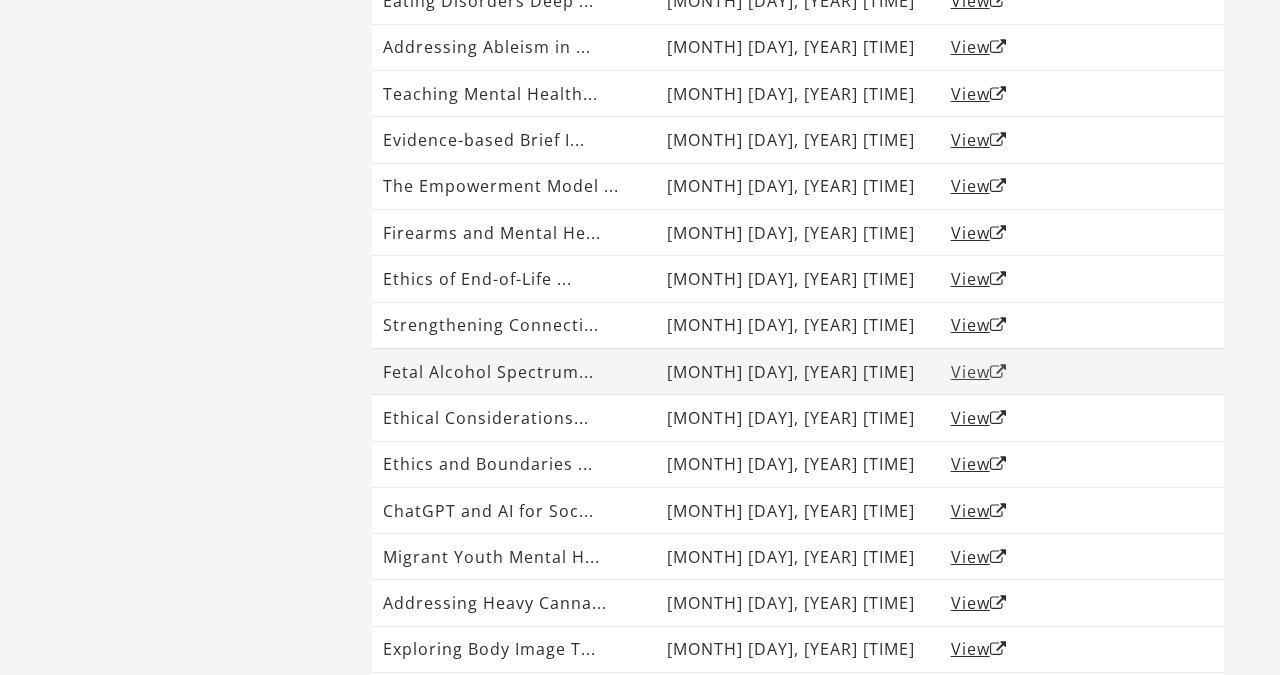 click on "View" at bounding box center [979, 372] 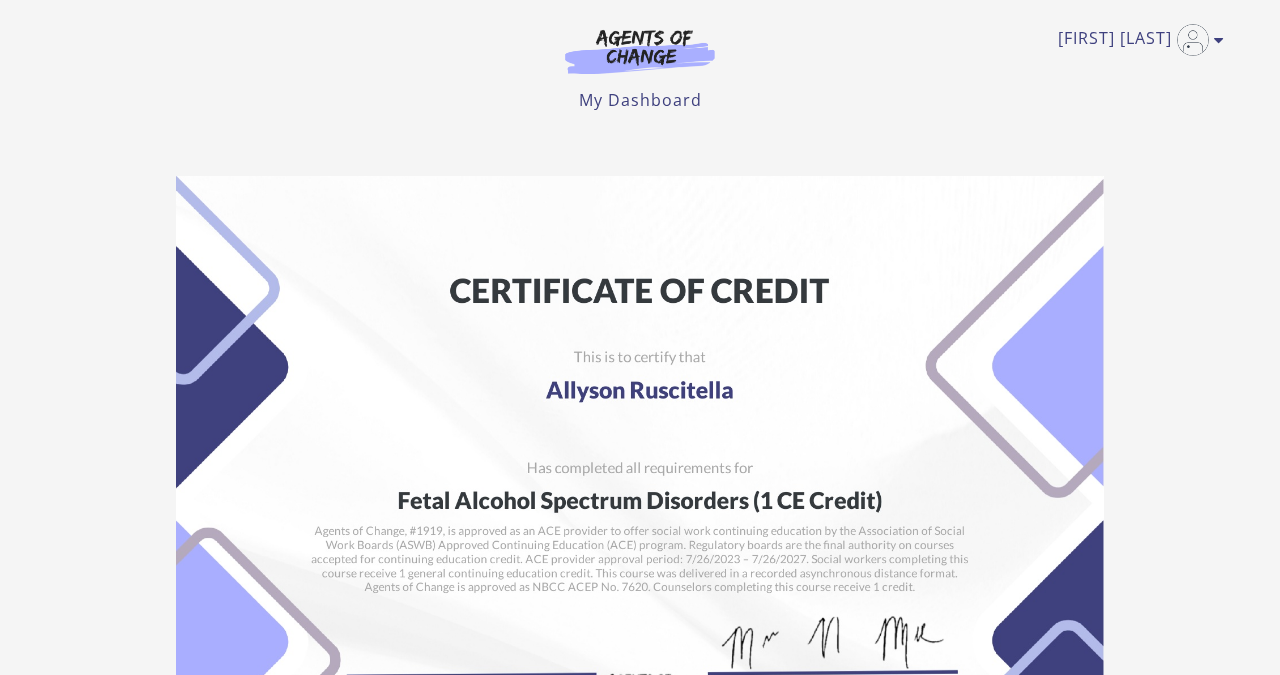 scroll, scrollTop: 0, scrollLeft: 0, axis: both 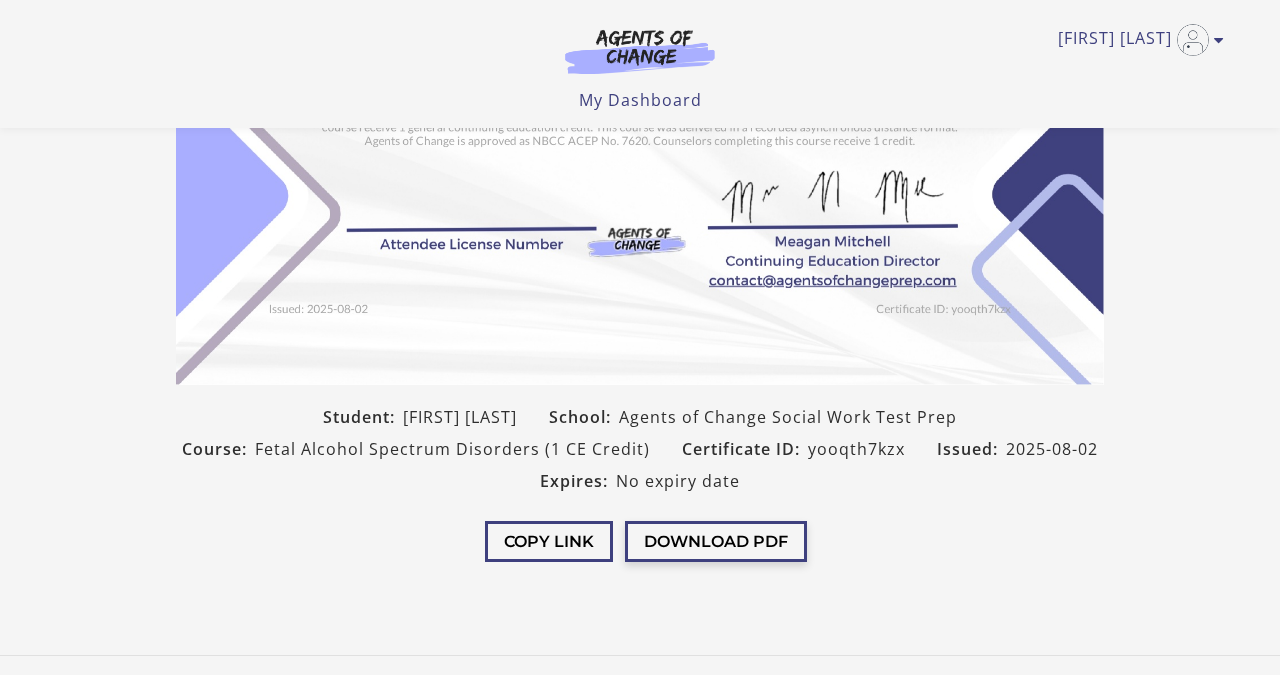 click on "Download PDF" at bounding box center (716, 541) 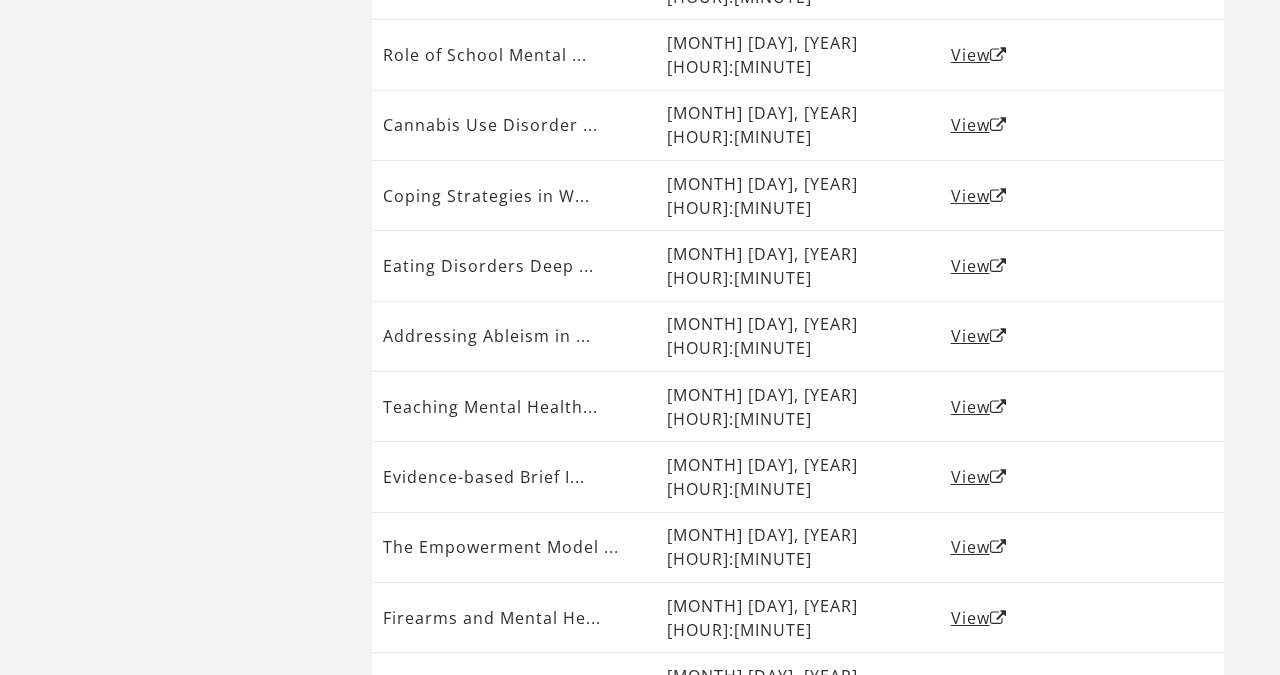 scroll, scrollTop: 0, scrollLeft: 0, axis: both 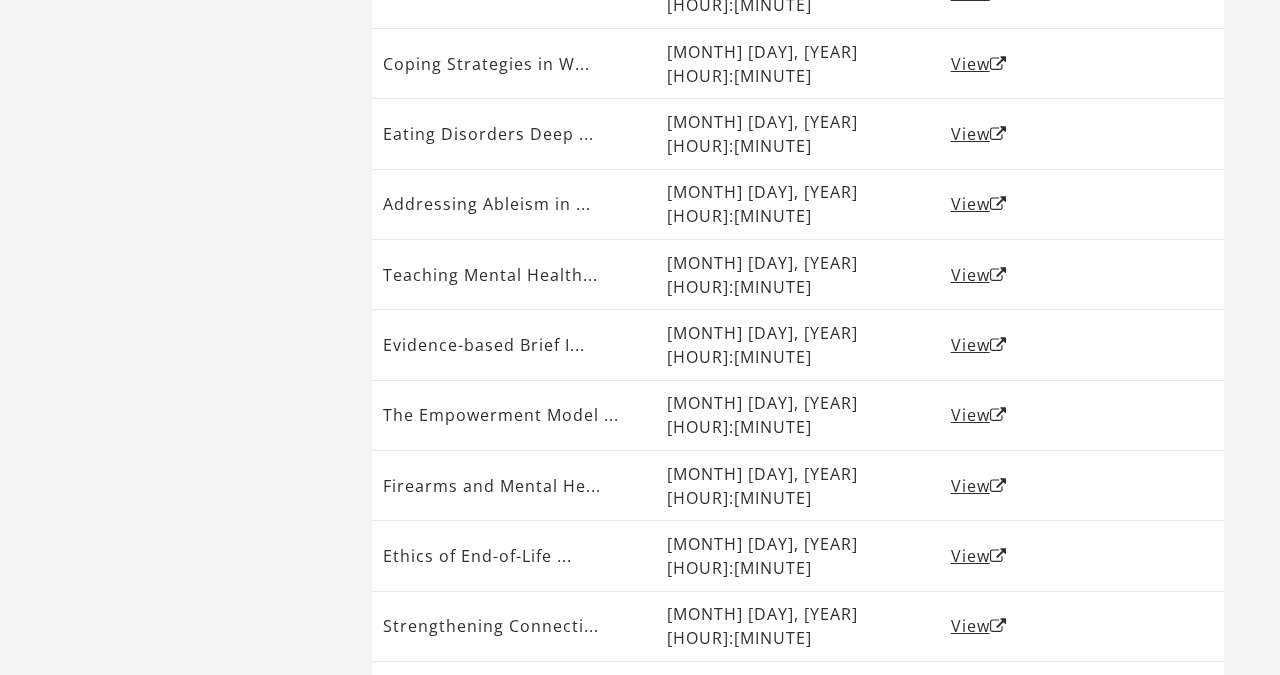 click on "View" at bounding box center [979, 767] 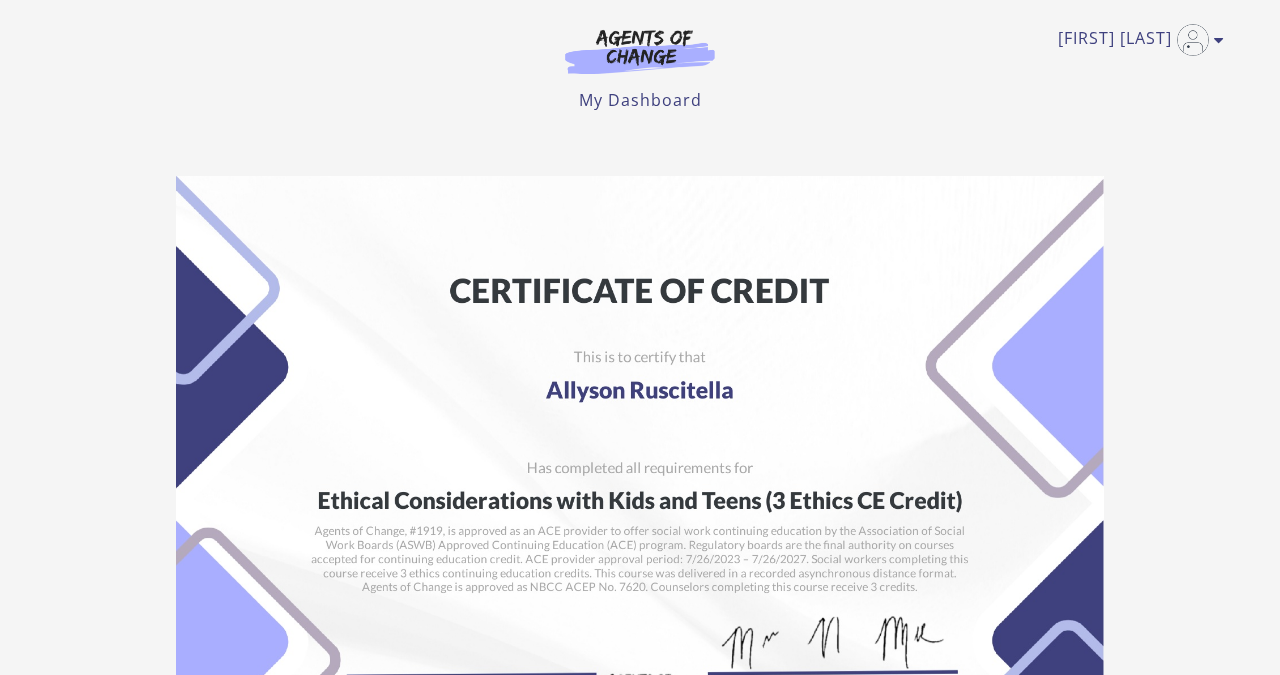 scroll, scrollTop: 0, scrollLeft: 0, axis: both 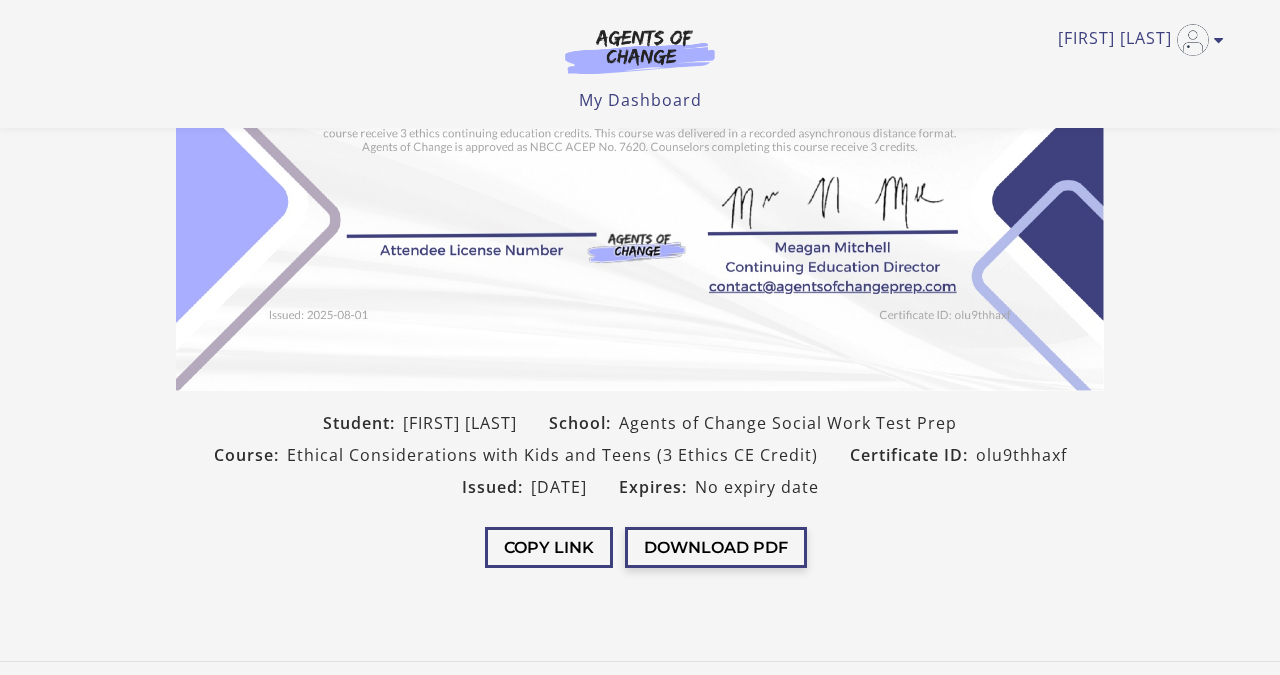 click on "Download PDF" at bounding box center (716, 547) 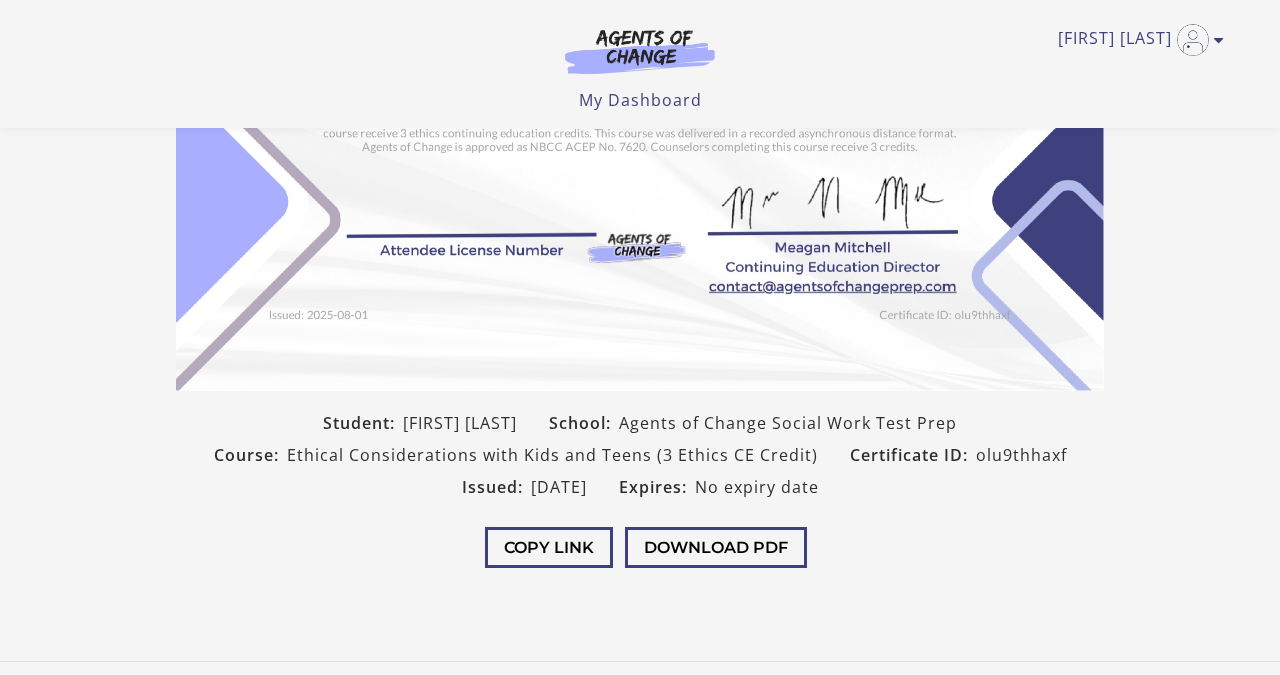 click on "Student:
[FIRST] [LAST]
School:
Agents of Change Social Work Test Prep
Course:
Ethical Considerations with Kids and Teens (3 Ethics CE Credit)
Certificate ID:
olu9thhaxf
Issued:
[DATE]
Expires:
No expiry date
Copy Link
Download PDF" at bounding box center (640, 158) 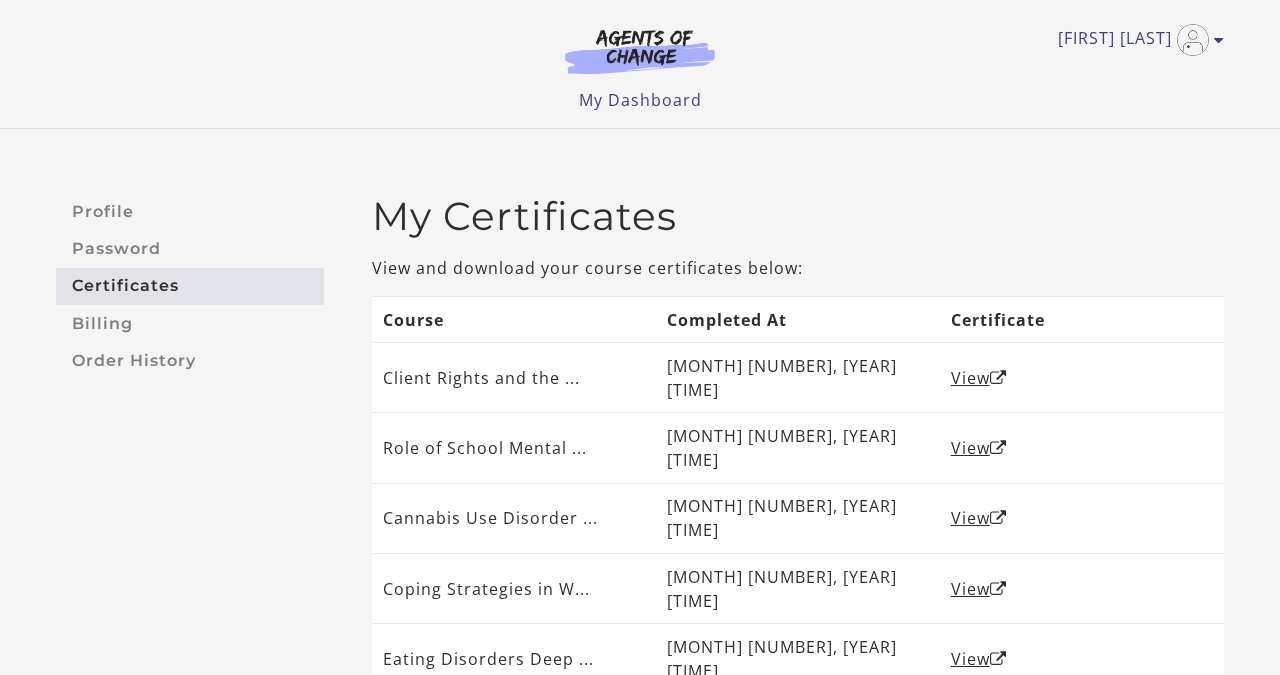 scroll, scrollTop: 383, scrollLeft: 0, axis: vertical 